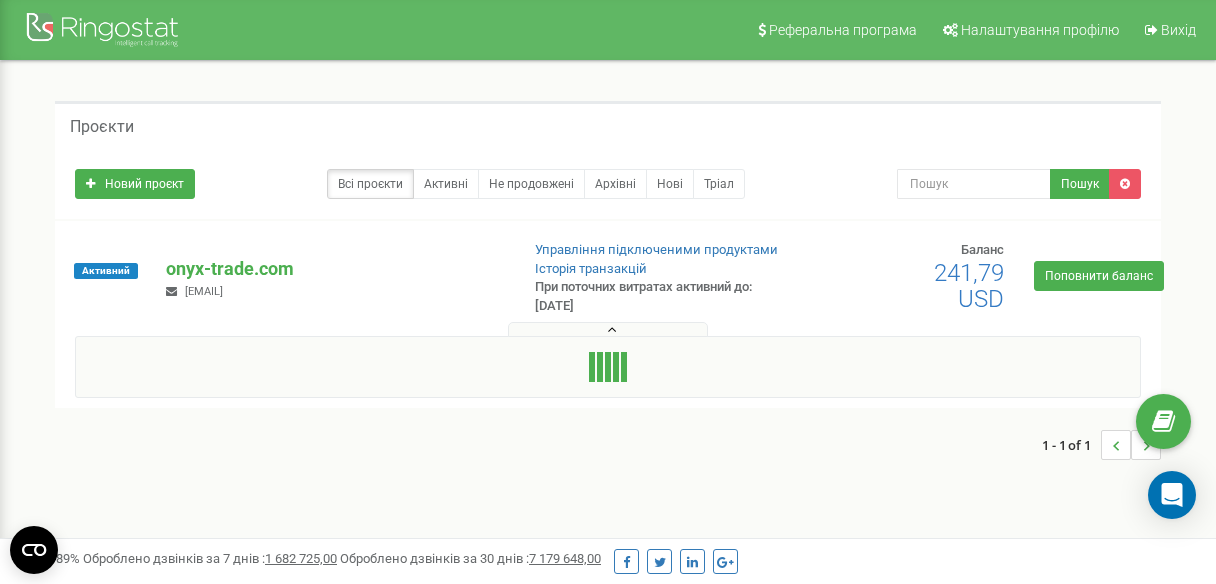 scroll, scrollTop: 0, scrollLeft: 0, axis: both 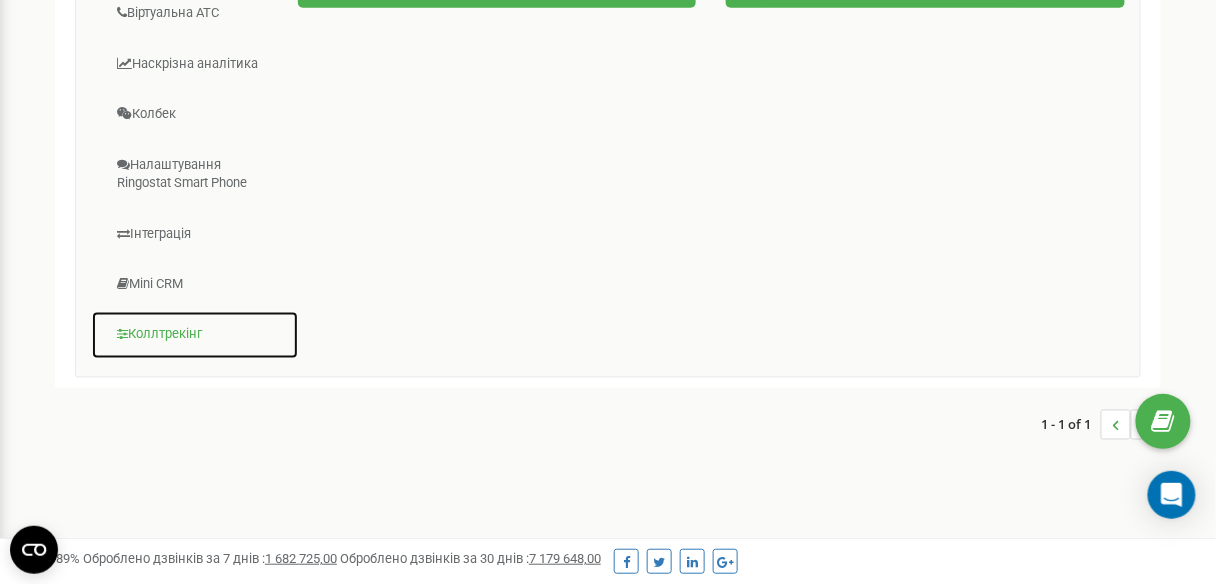 click on "Коллтрекінг" at bounding box center [195, 335] 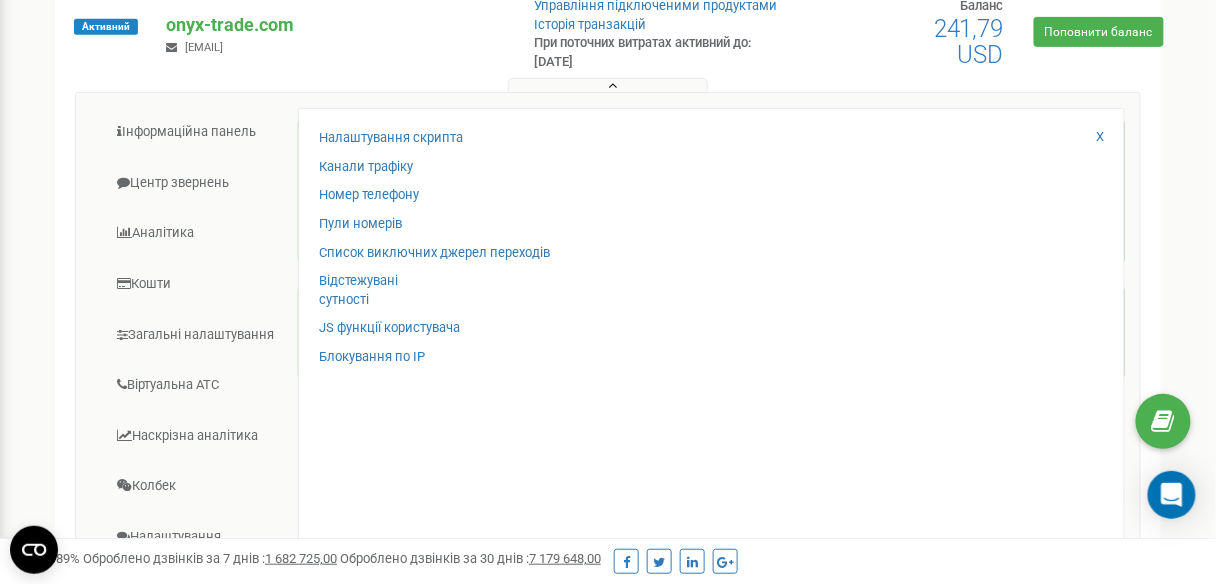 scroll, scrollTop: 216, scrollLeft: 0, axis: vertical 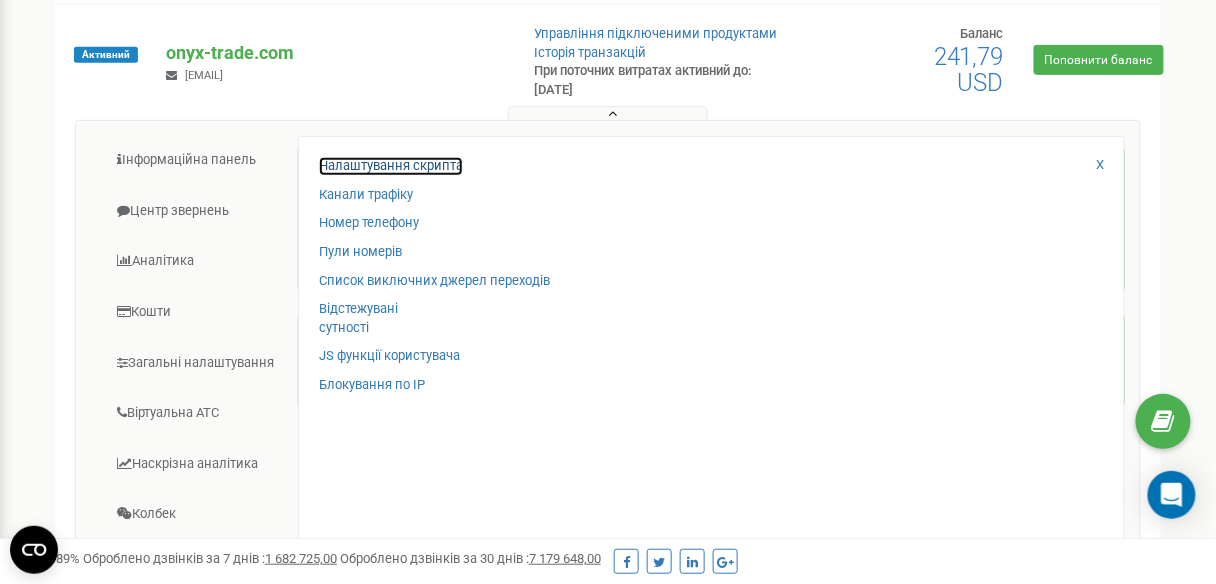 click on "Налаштування скрипта" at bounding box center [391, 166] 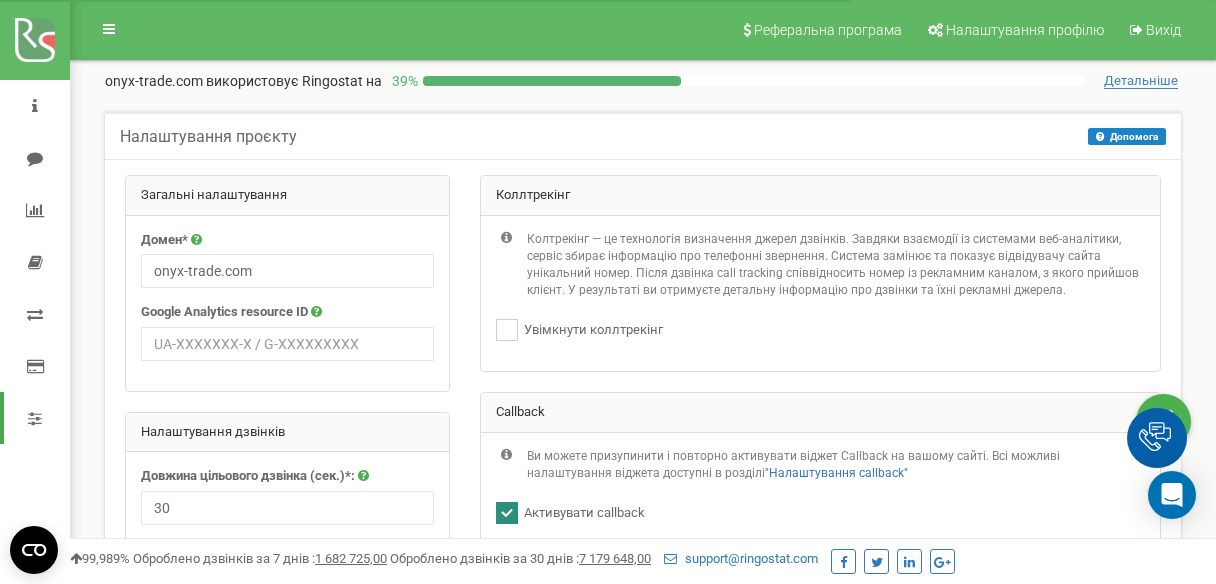 scroll, scrollTop: 400, scrollLeft: 0, axis: vertical 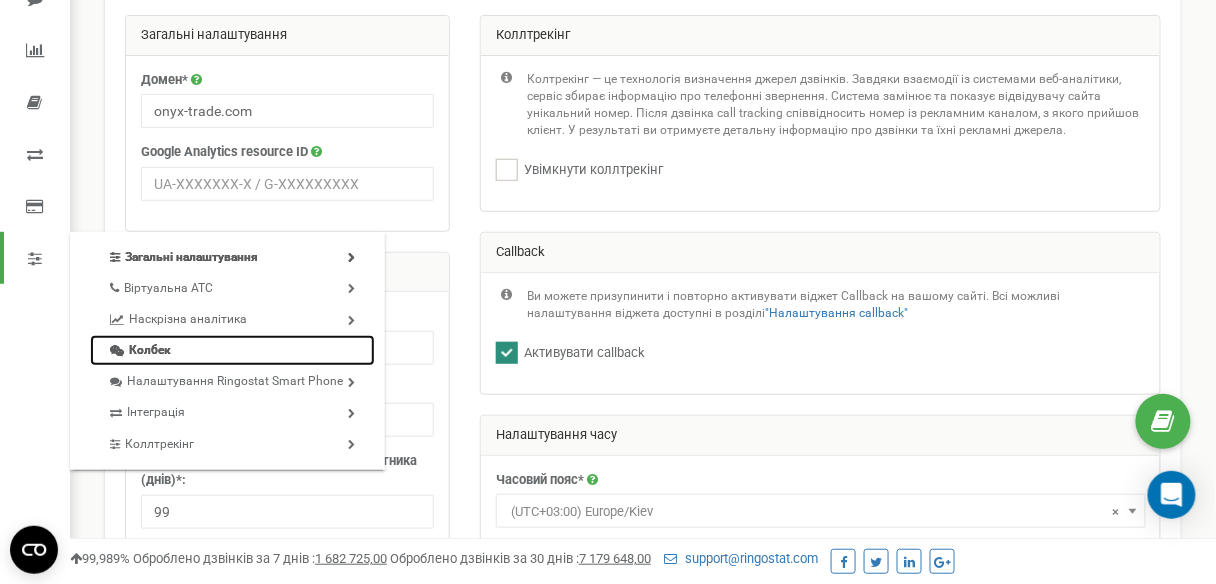 click on "Колбек" at bounding box center [232, 350] 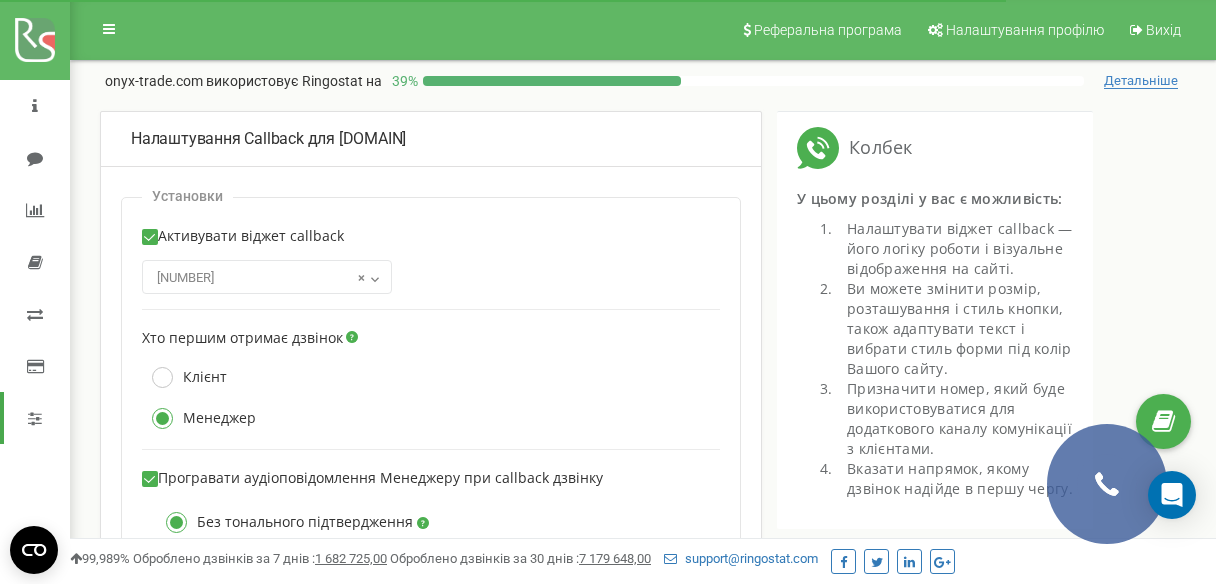 scroll, scrollTop: 0, scrollLeft: 0, axis: both 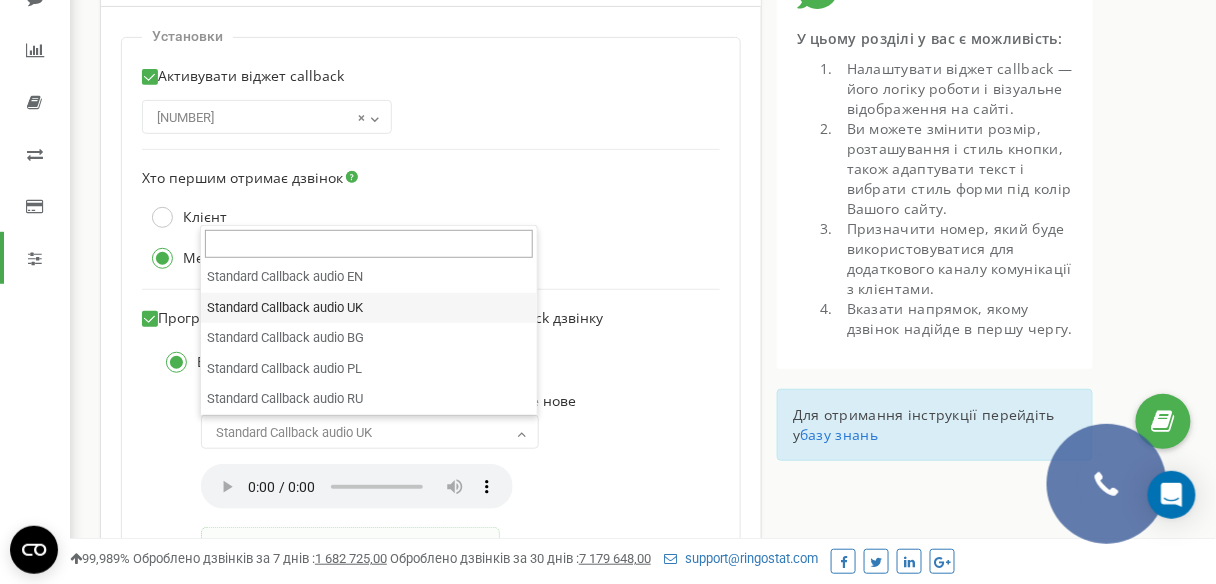 click on "Standard Callback audio UK" at bounding box center [370, 433] 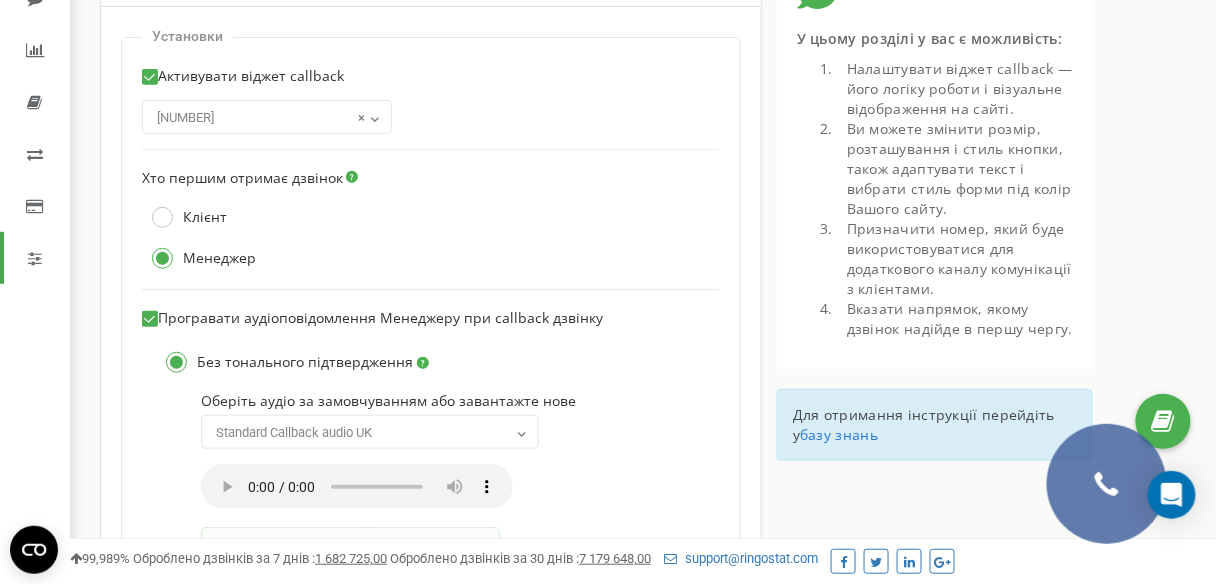 click on "Standard Callback audio UK" at bounding box center (370, 433) 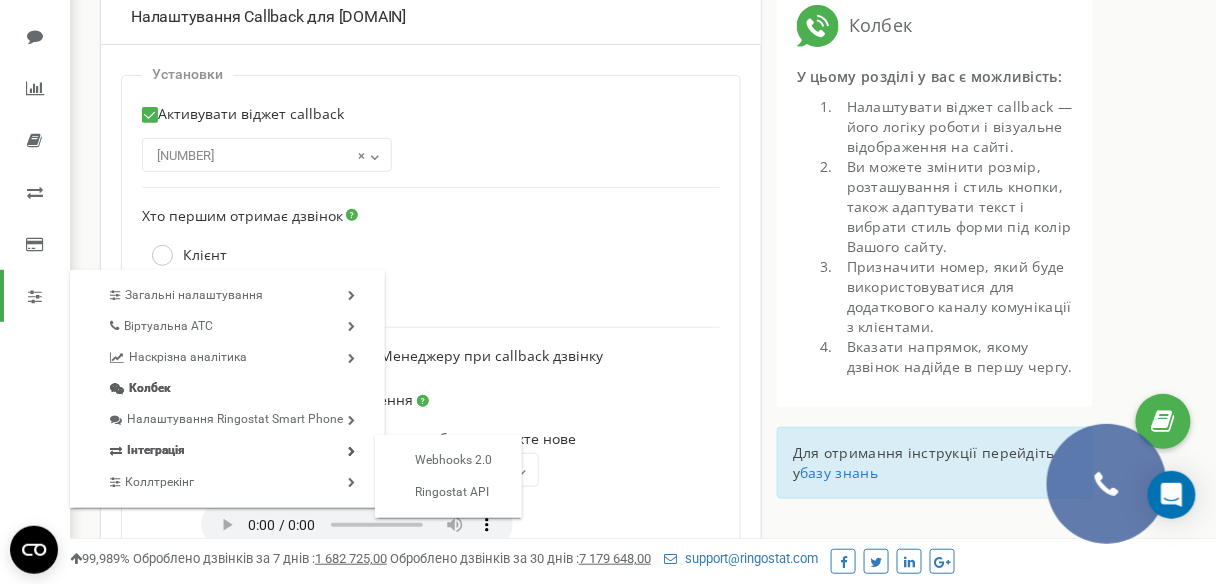 scroll, scrollTop: 240, scrollLeft: 0, axis: vertical 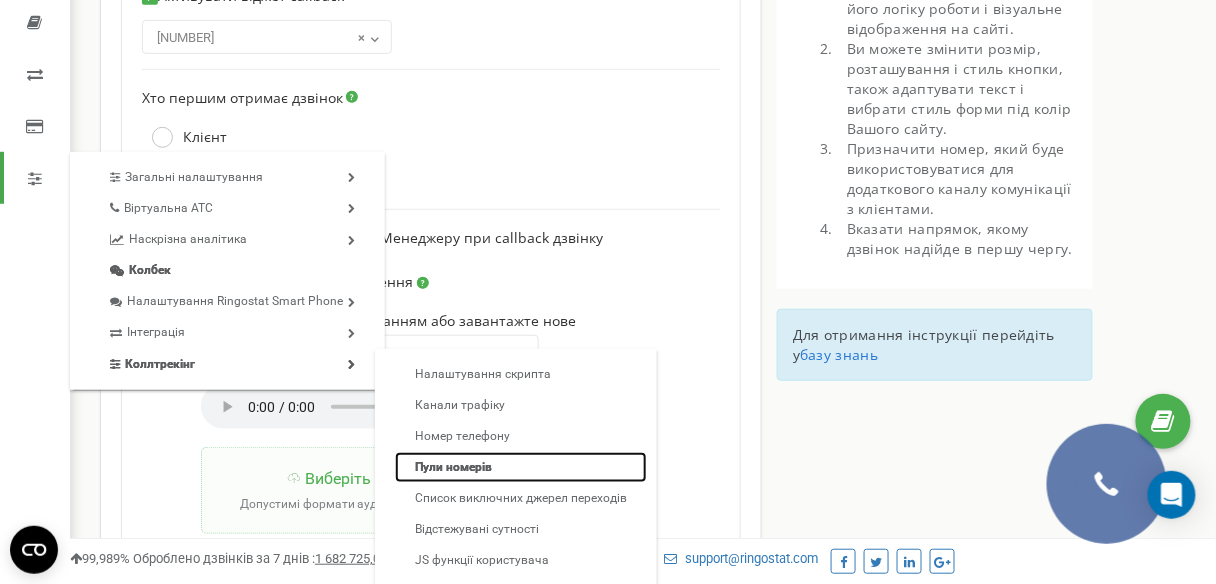 click on "Пули номерів" at bounding box center (521, 467) 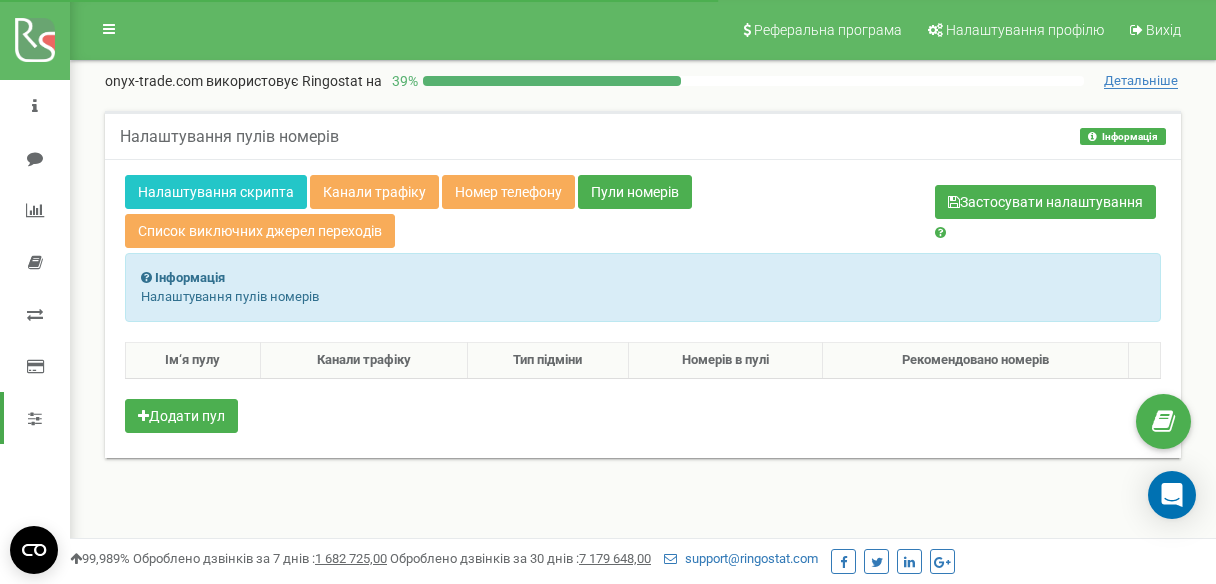 scroll, scrollTop: 160, scrollLeft: 0, axis: vertical 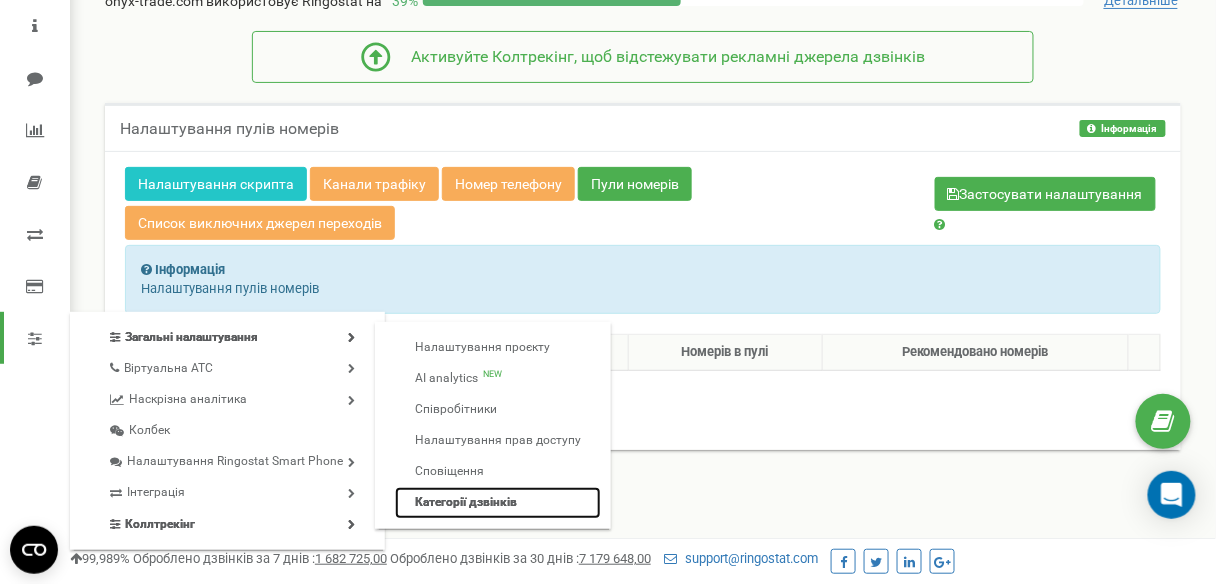 click on "Категорії дзвінків" at bounding box center [498, 502] 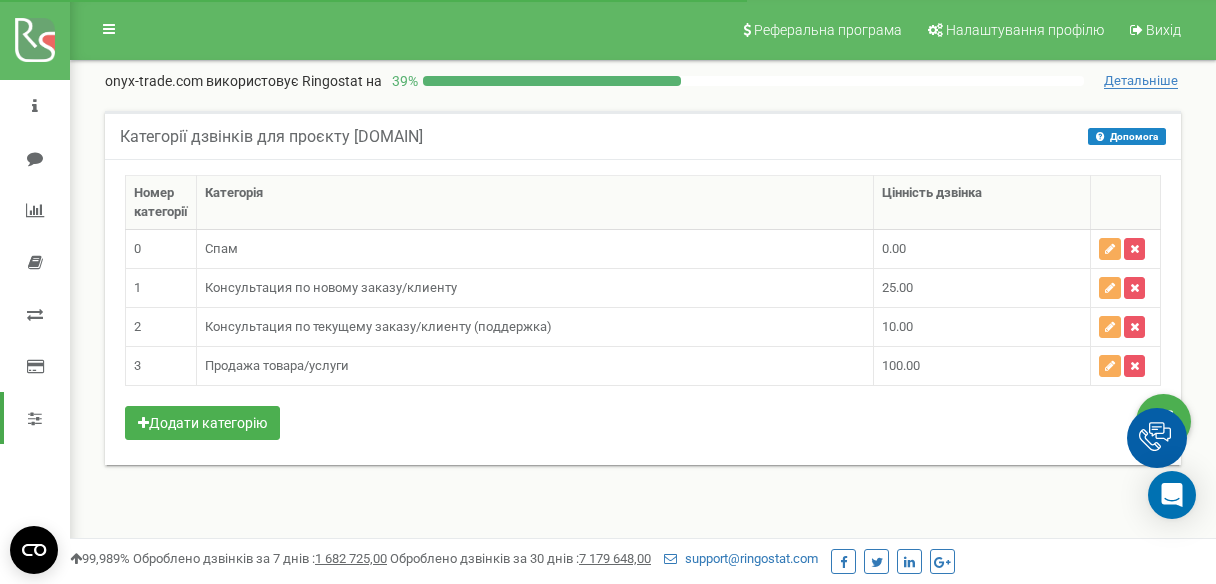 scroll, scrollTop: 0, scrollLeft: 0, axis: both 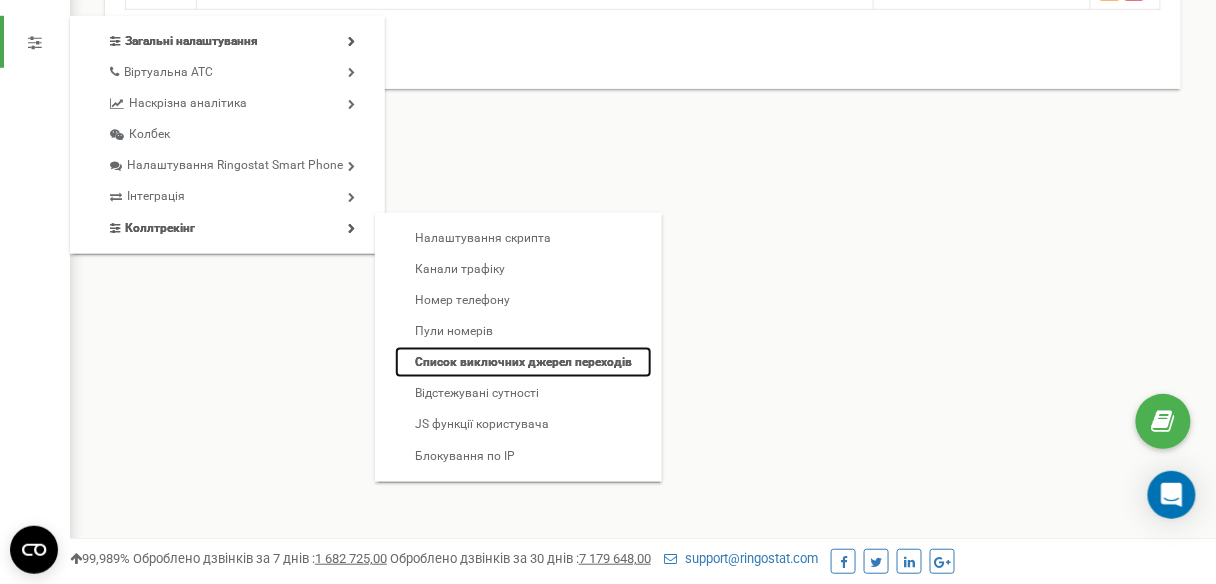 click on "Список виключних джерел переходів" at bounding box center [523, 362] 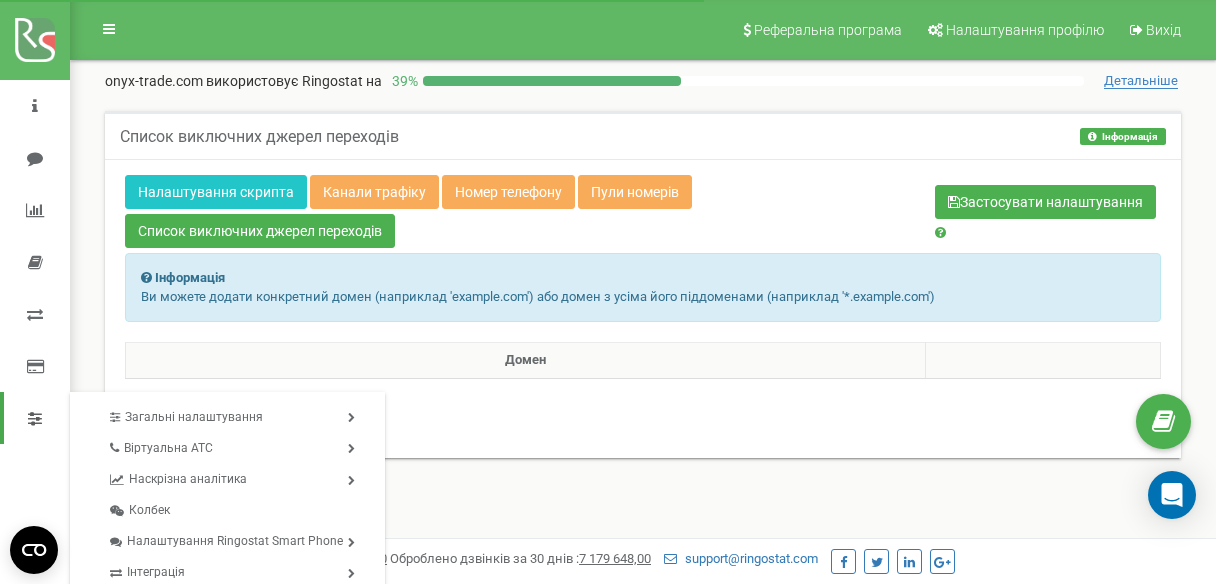 scroll, scrollTop: 0, scrollLeft: 0, axis: both 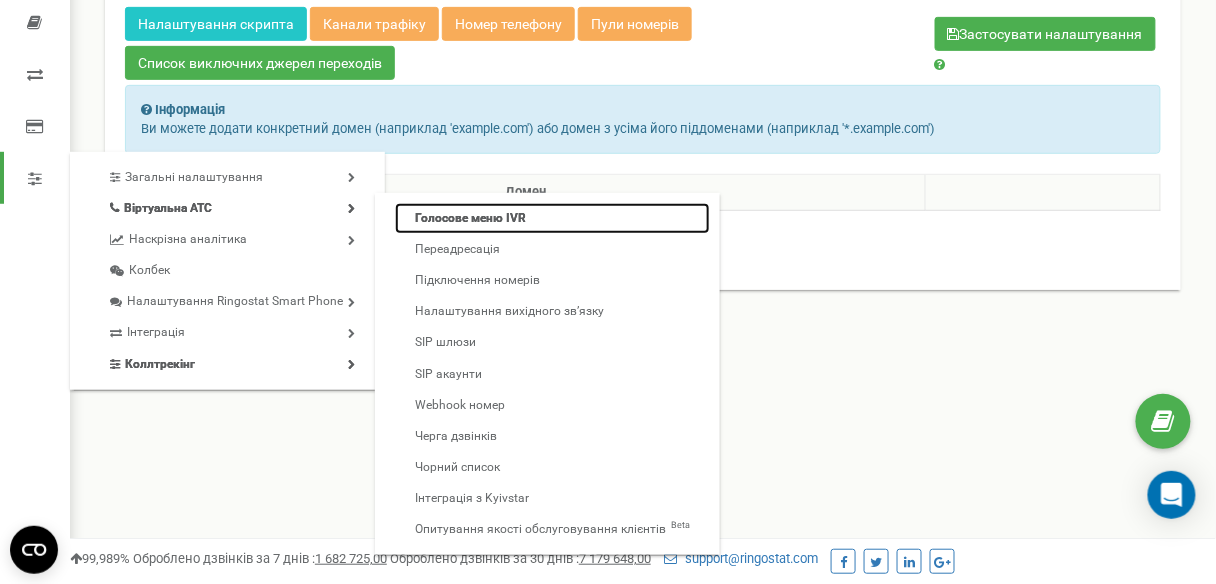 click on "Голосове меню IVR" at bounding box center [552, 218] 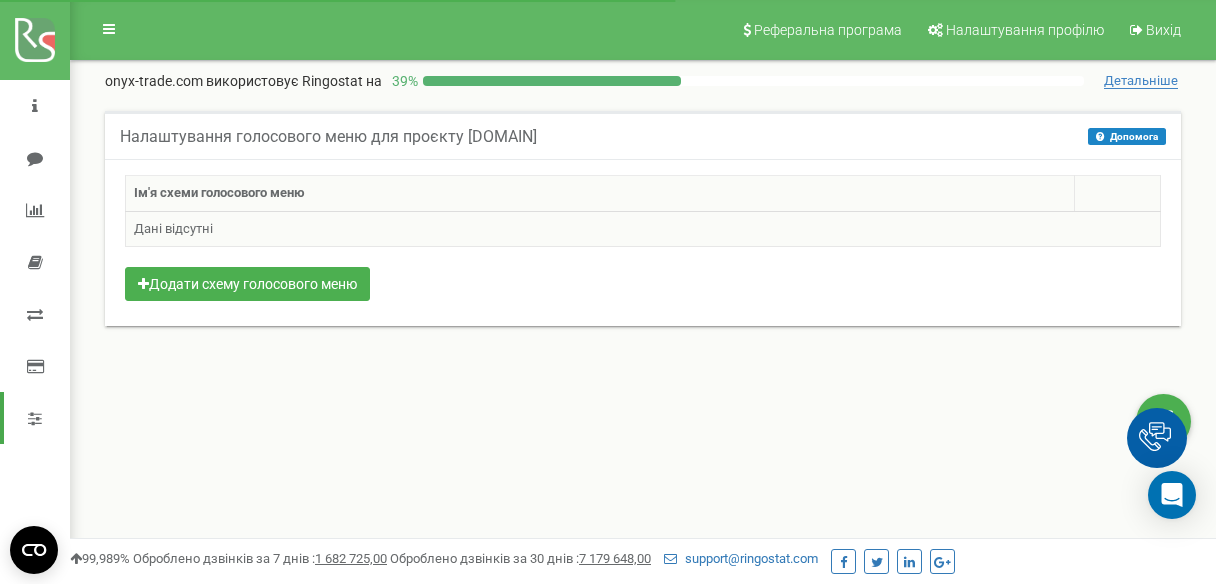 scroll, scrollTop: 0, scrollLeft: 0, axis: both 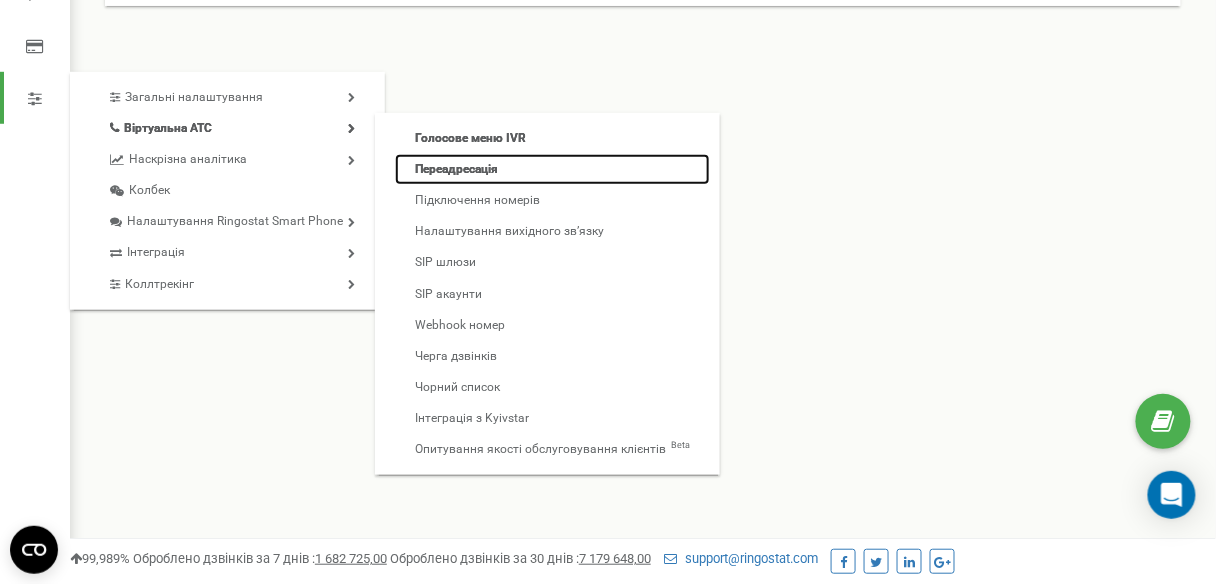 click on "Переадресація" at bounding box center (552, 169) 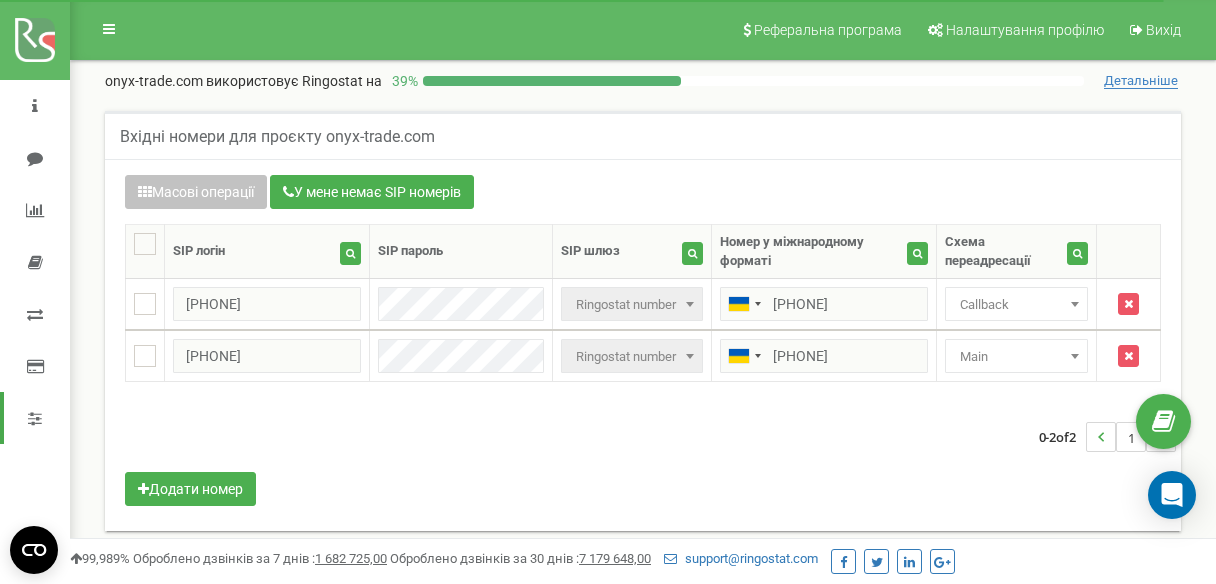 scroll, scrollTop: 51, scrollLeft: 0, axis: vertical 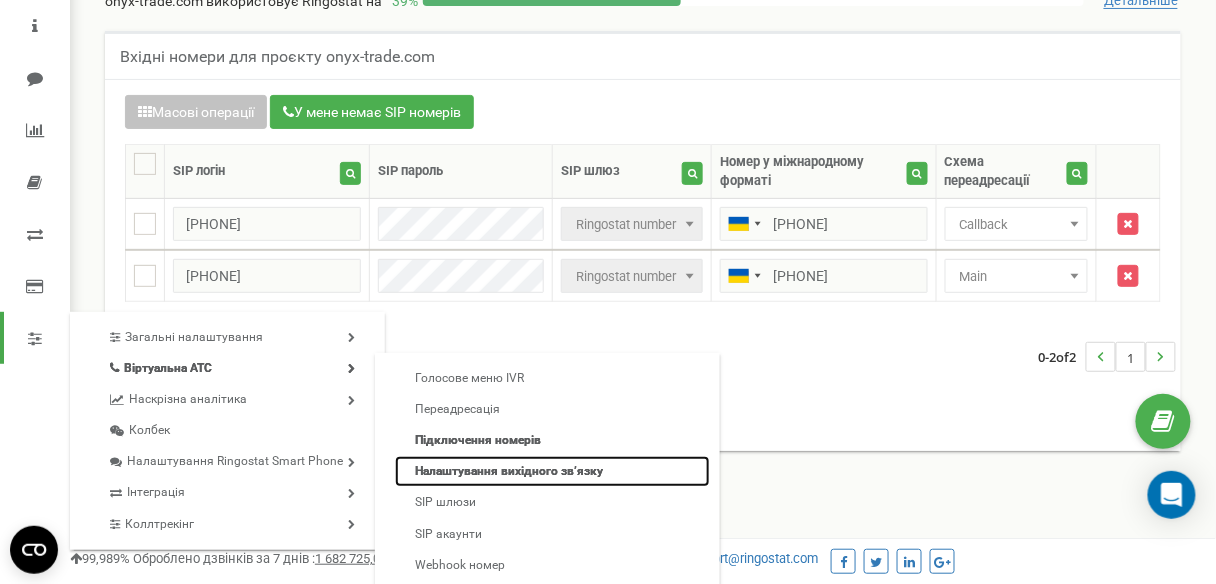 click on "Налаштування вихідного зв’язку" at bounding box center (552, 471) 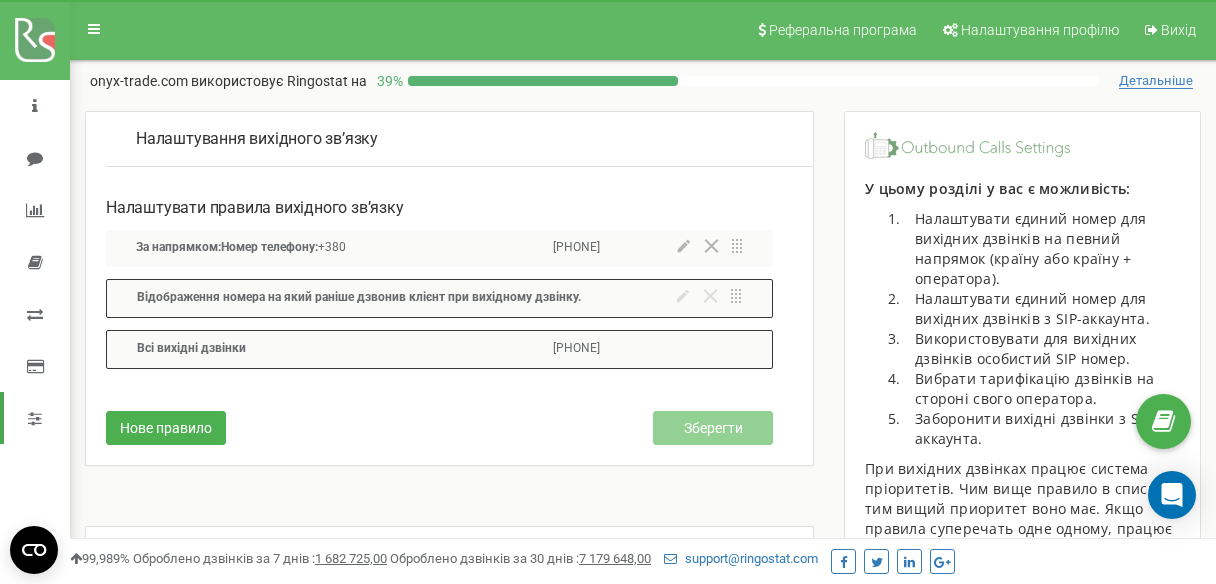 scroll, scrollTop: 0, scrollLeft: 0, axis: both 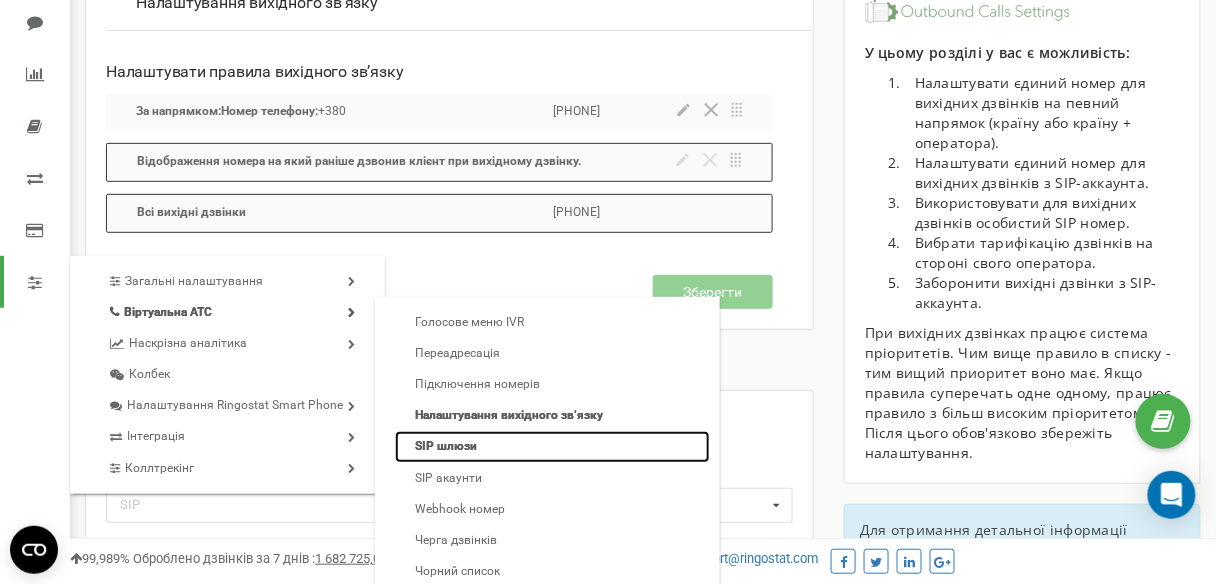 click on "SIP шлюзи" at bounding box center (552, 446) 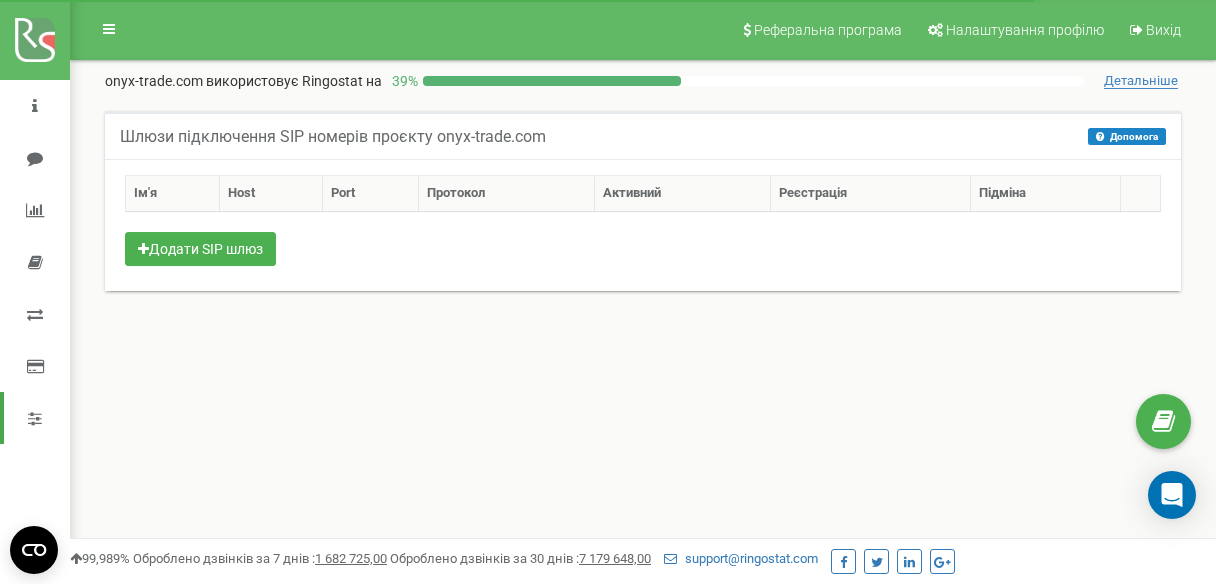 scroll, scrollTop: 0, scrollLeft: 0, axis: both 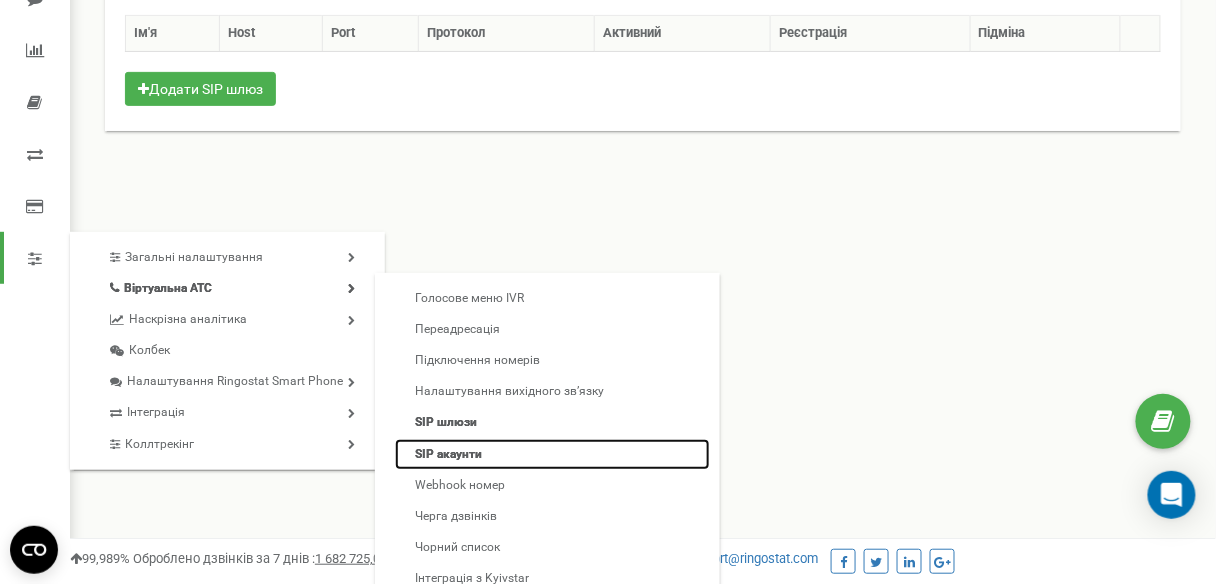 click on "SIP акаунти" at bounding box center (552, 454) 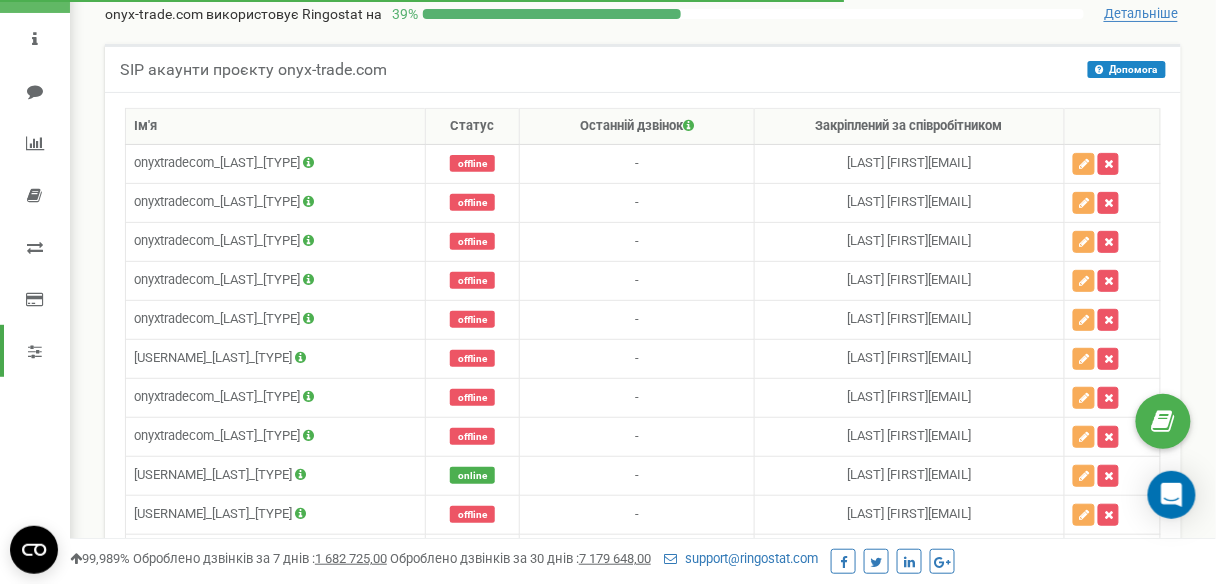 scroll, scrollTop: 0, scrollLeft: 0, axis: both 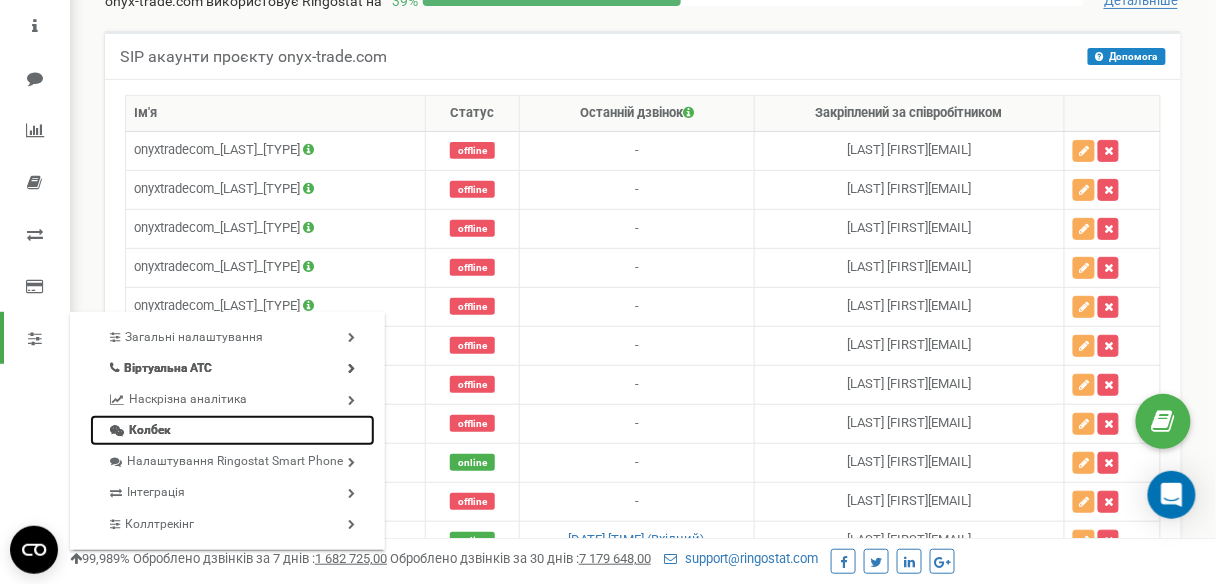 click on "Колбек" at bounding box center [232, 430] 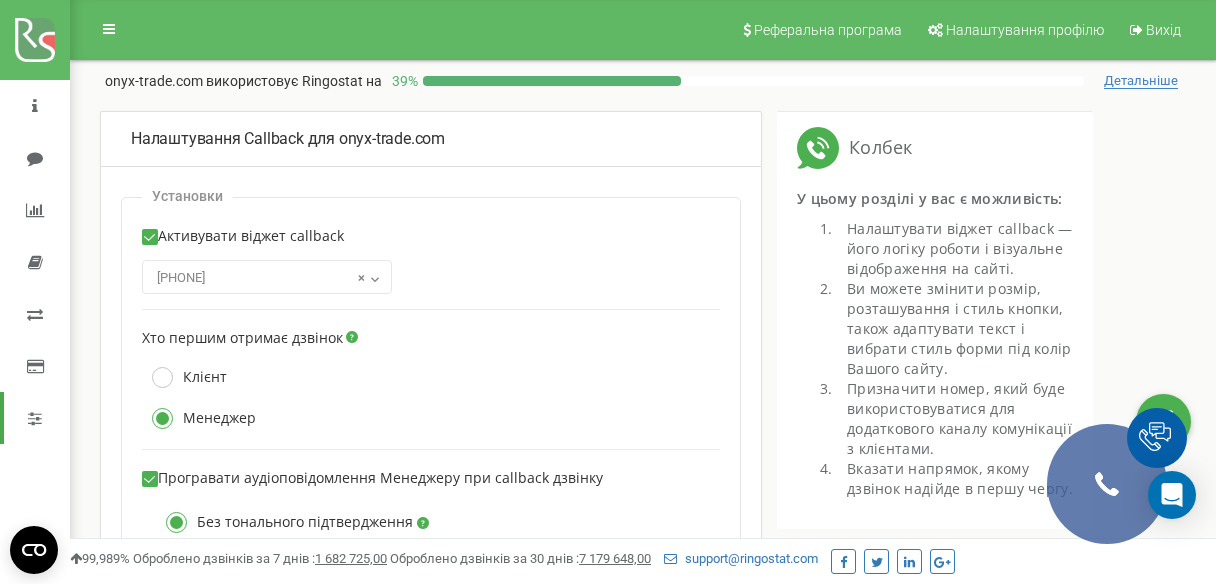 scroll, scrollTop: 0, scrollLeft: 0, axis: both 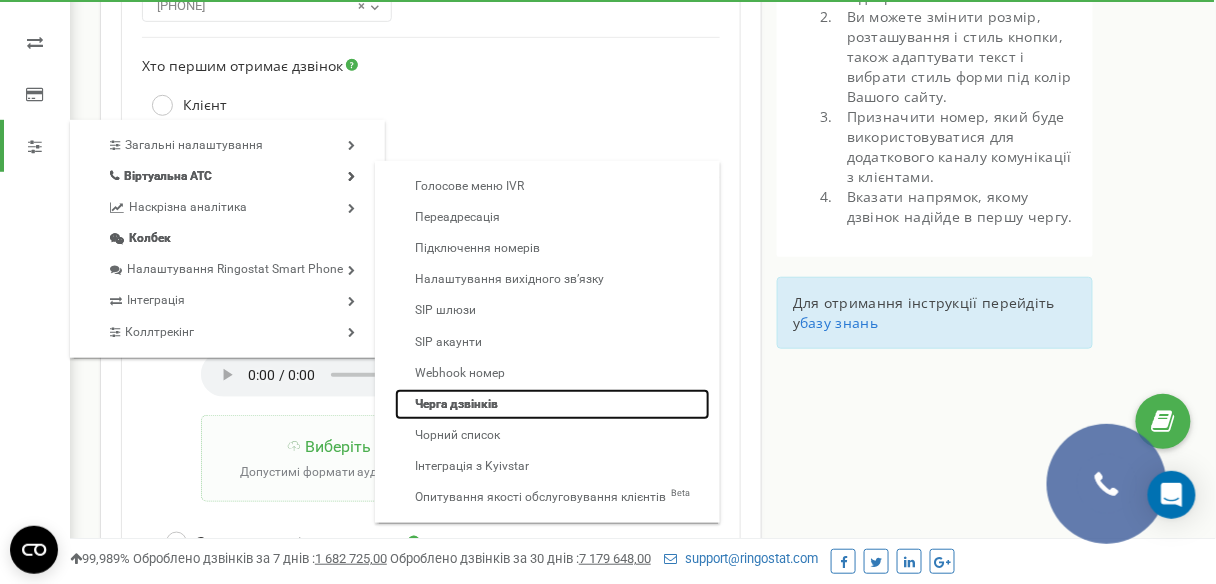 click on "Черга дзвінків" at bounding box center (552, 404) 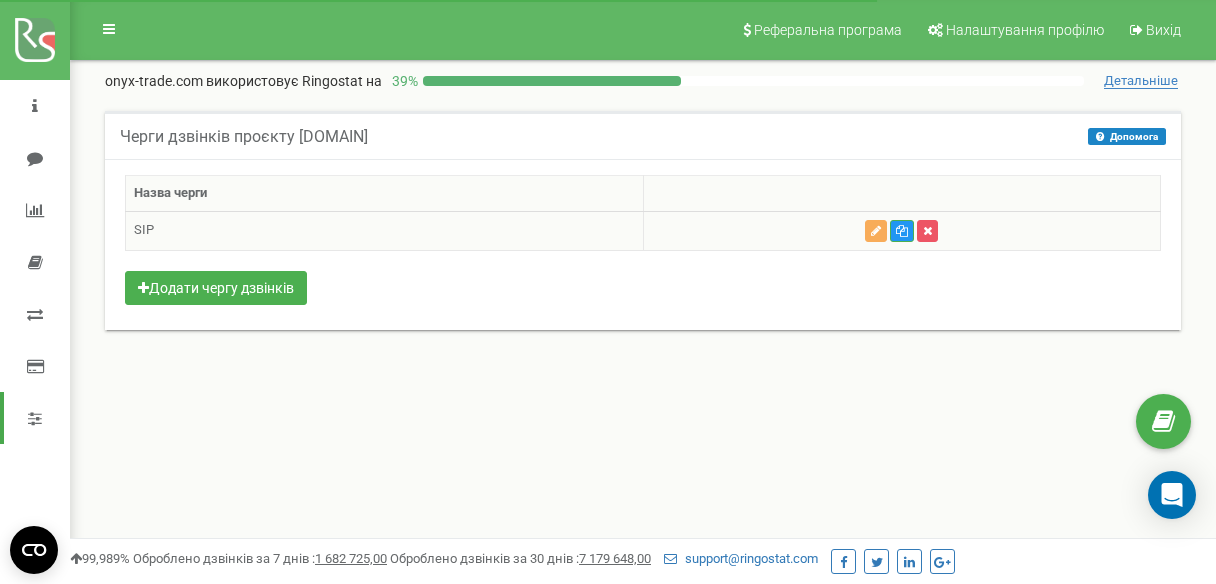 scroll, scrollTop: 0, scrollLeft: 0, axis: both 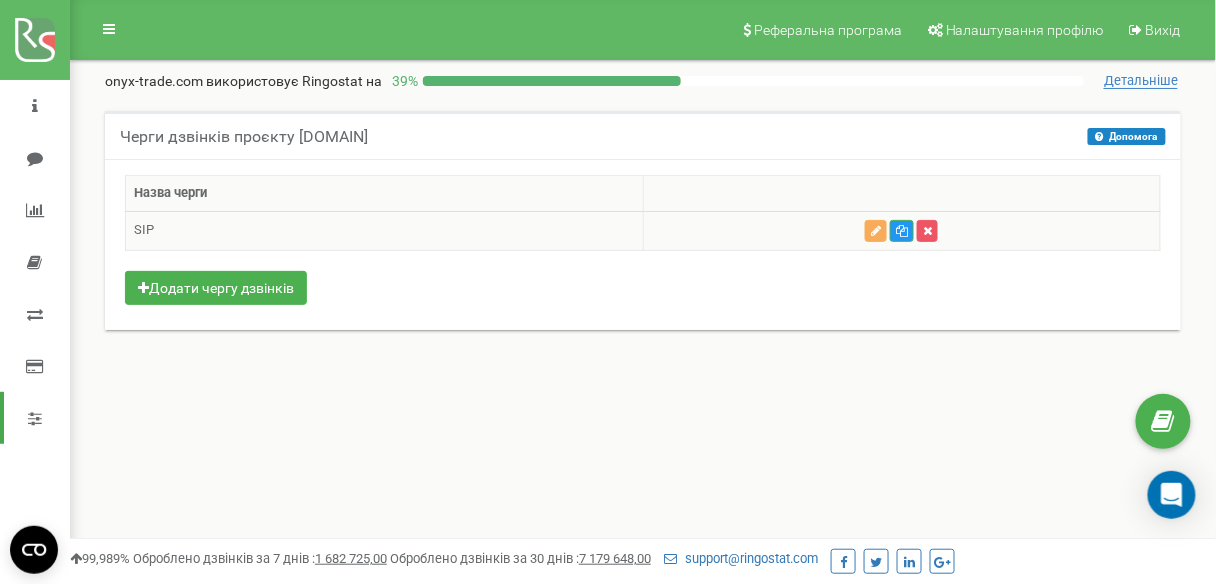 click on "SIP" at bounding box center (385, 230) 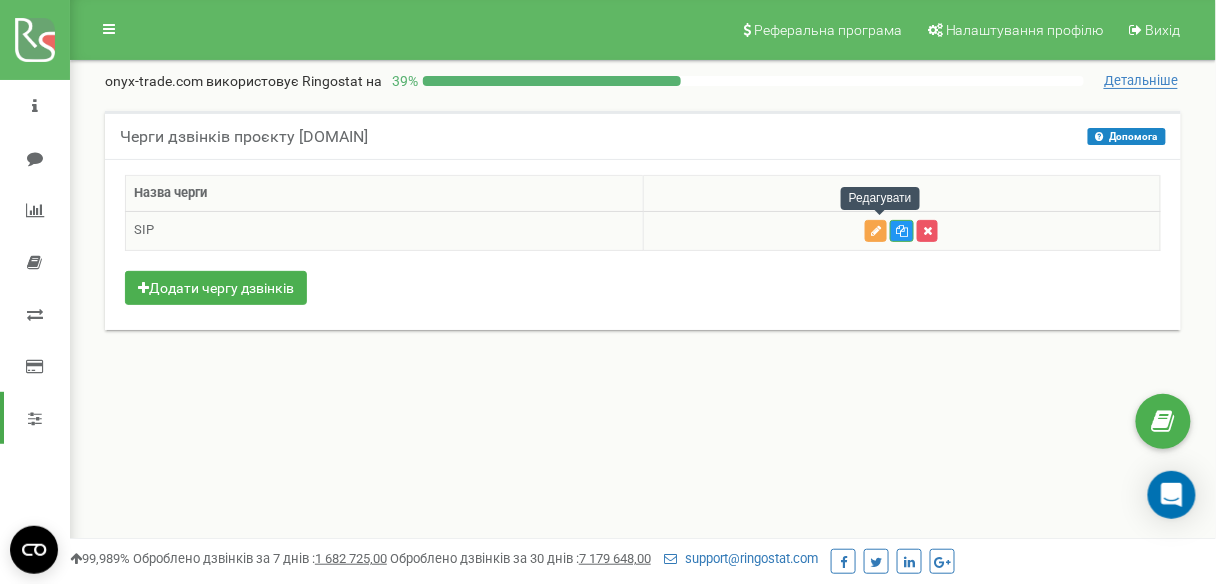 click at bounding box center (876, 231) 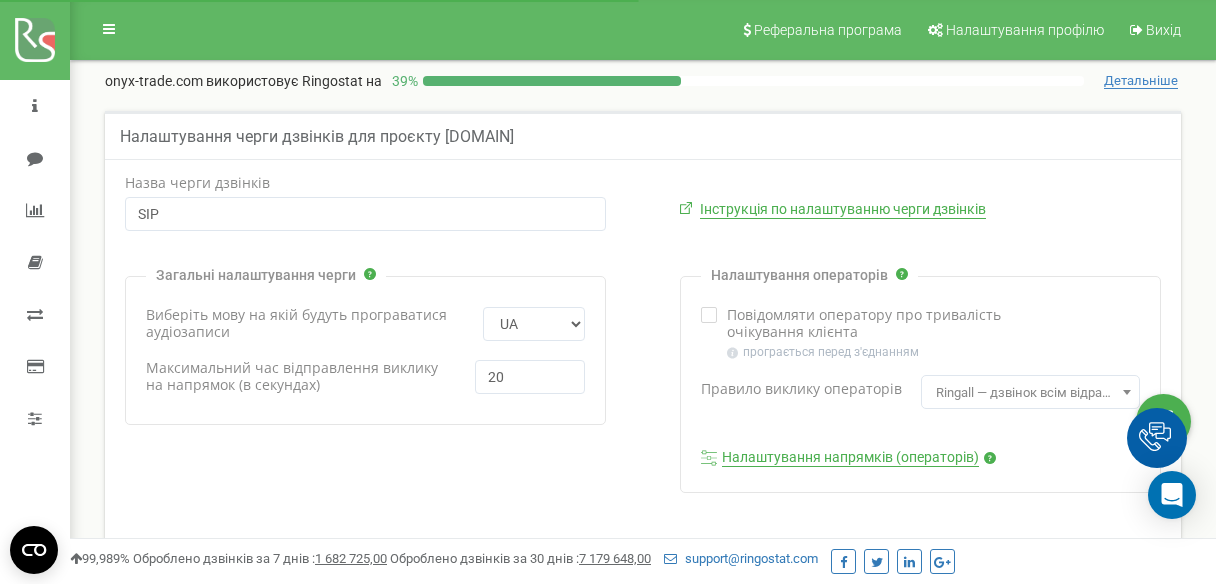 scroll, scrollTop: 320, scrollLeft: 0, axis: vertical 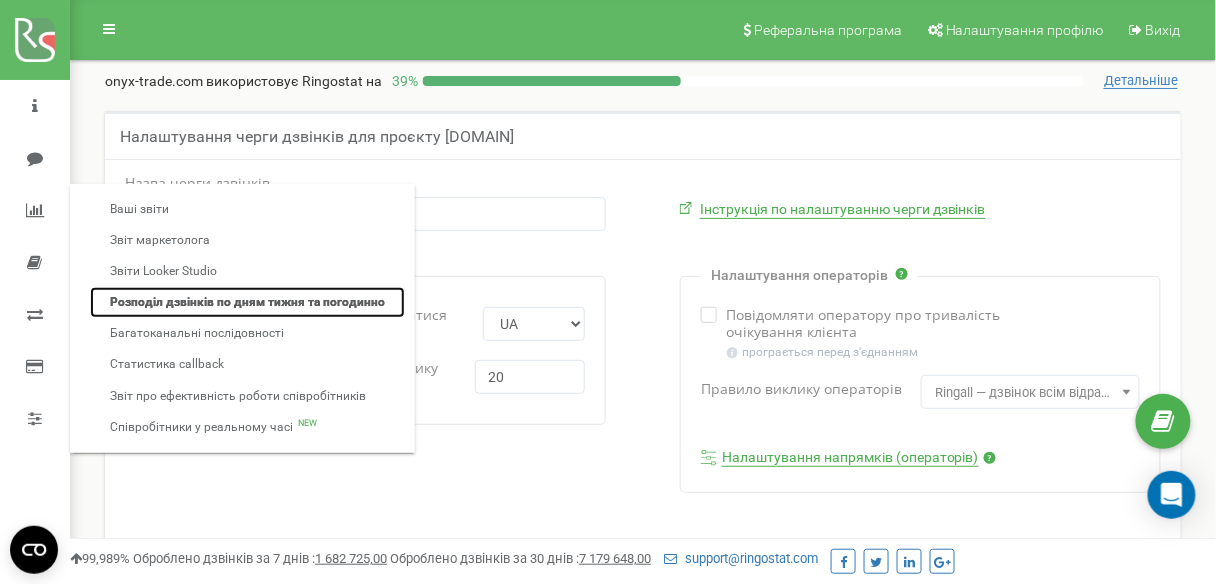 click on "Розподіл дзвінків по дням тижня та погодинно" at bounding box center (247, 302) 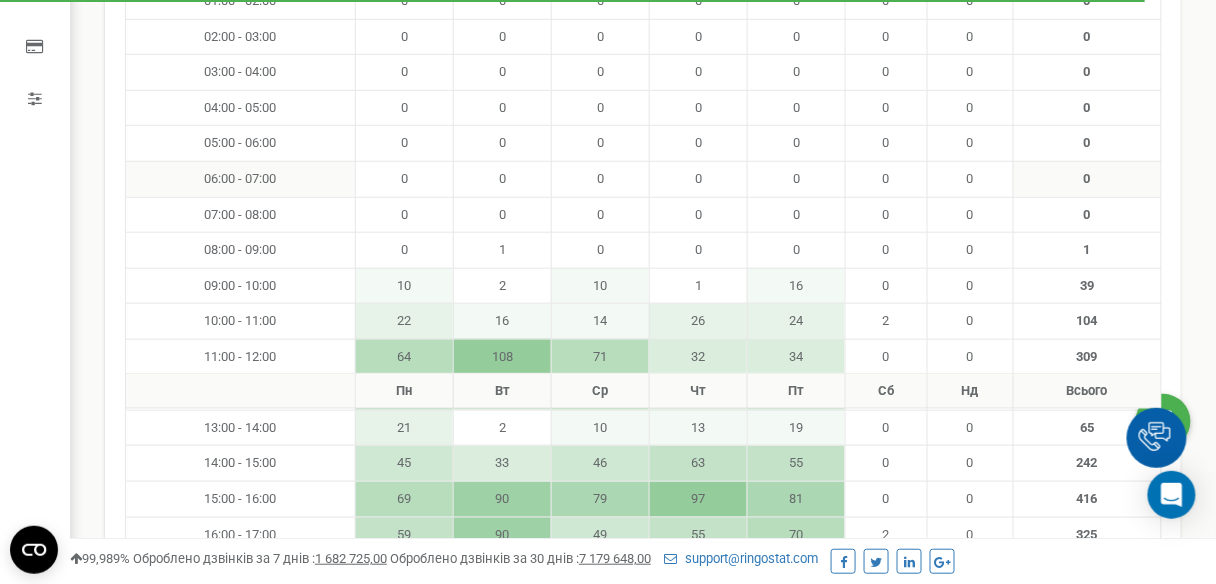 scroll, scrollTop: 0, scrollLeft: 0, axis: both 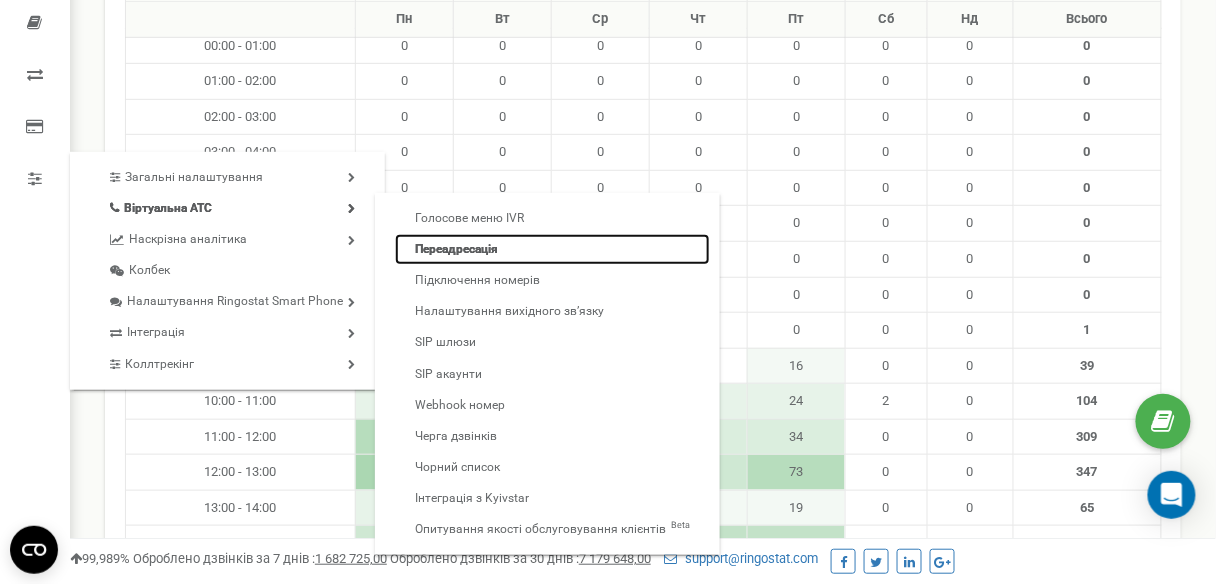 click on "Переадресація" at bounding box center [552, 249] 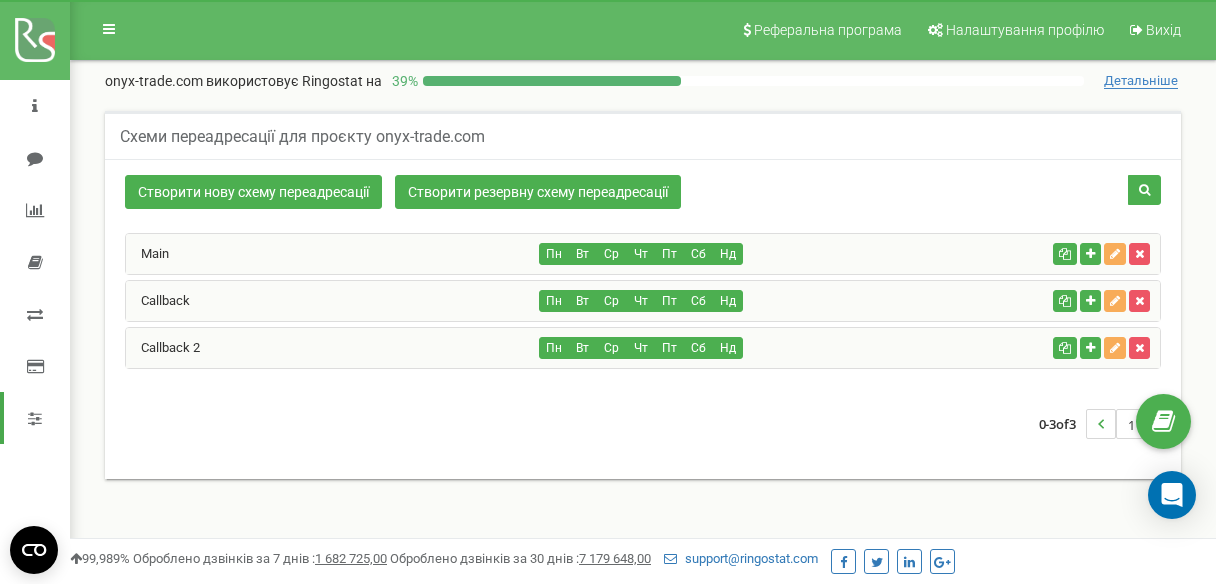 scroll, scrollTop: 0, scrollLeft: 0, axis: both 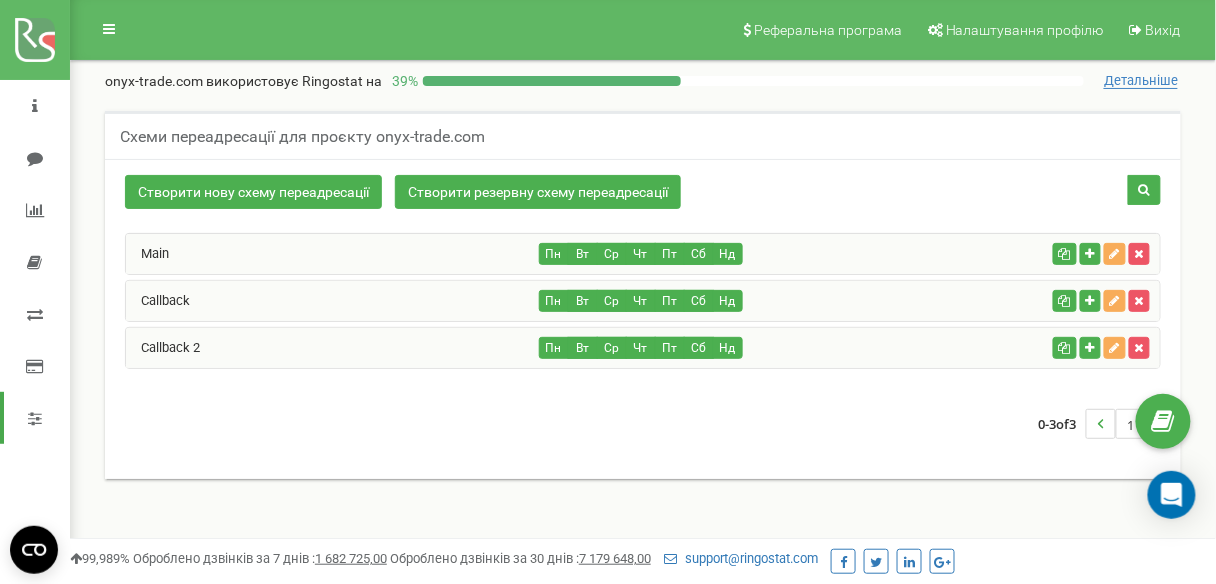 click on "Callback
Пн
Вт
Ср
Чт
Пт
Сб
Нд" at bounding box center (643, 301) 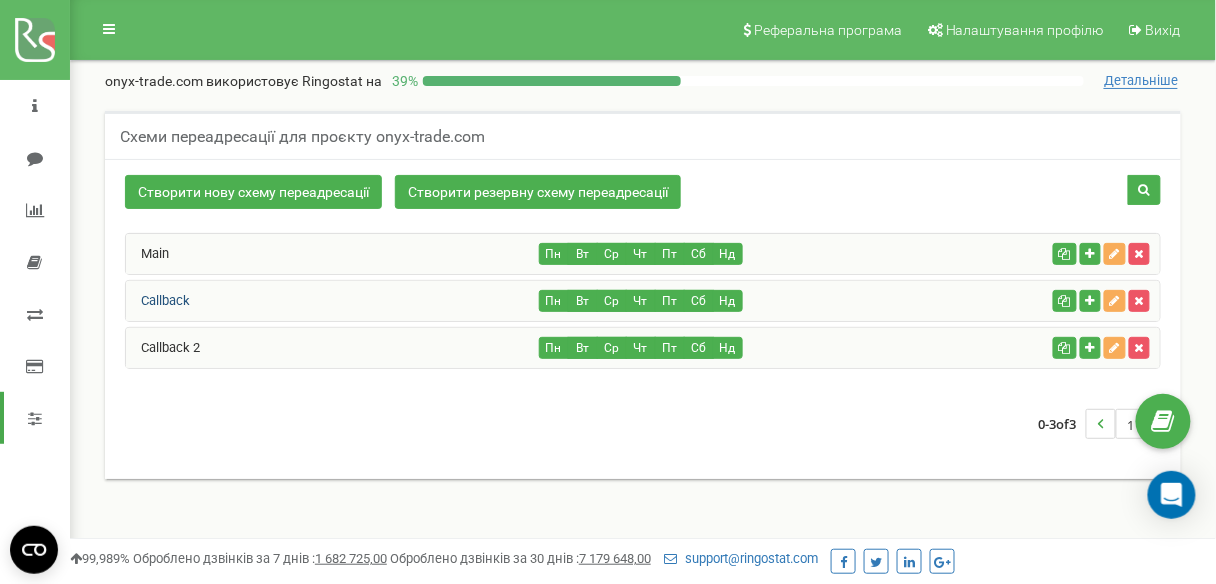 click on "Callback" at bounding box center (158, 300) 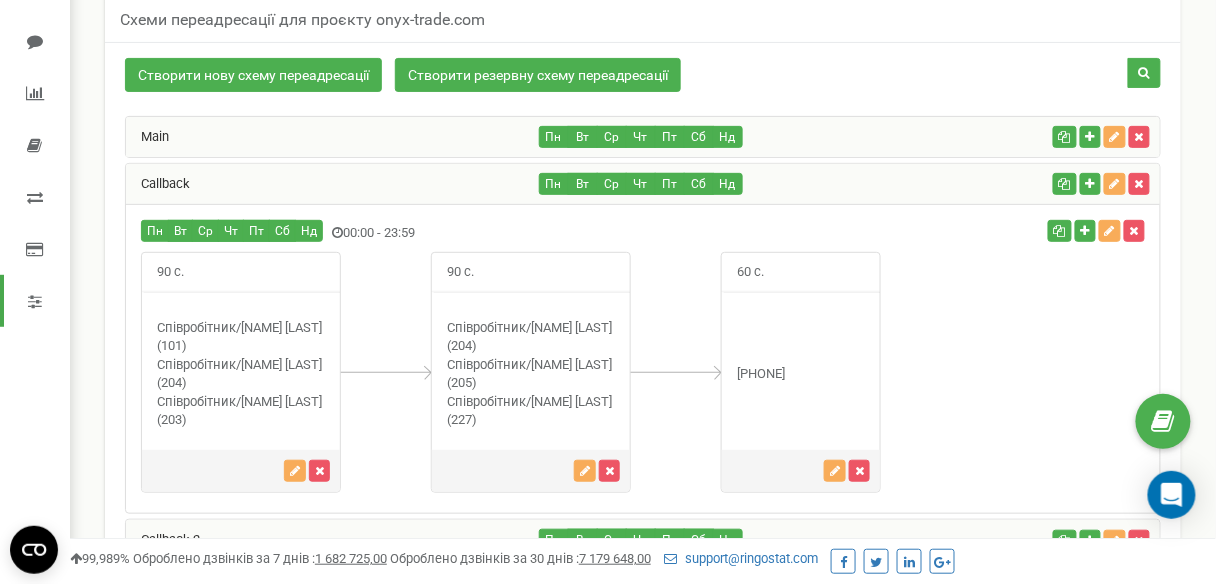 scroll, scrollTop: 80, scrollLeft: 0, axis: vertical 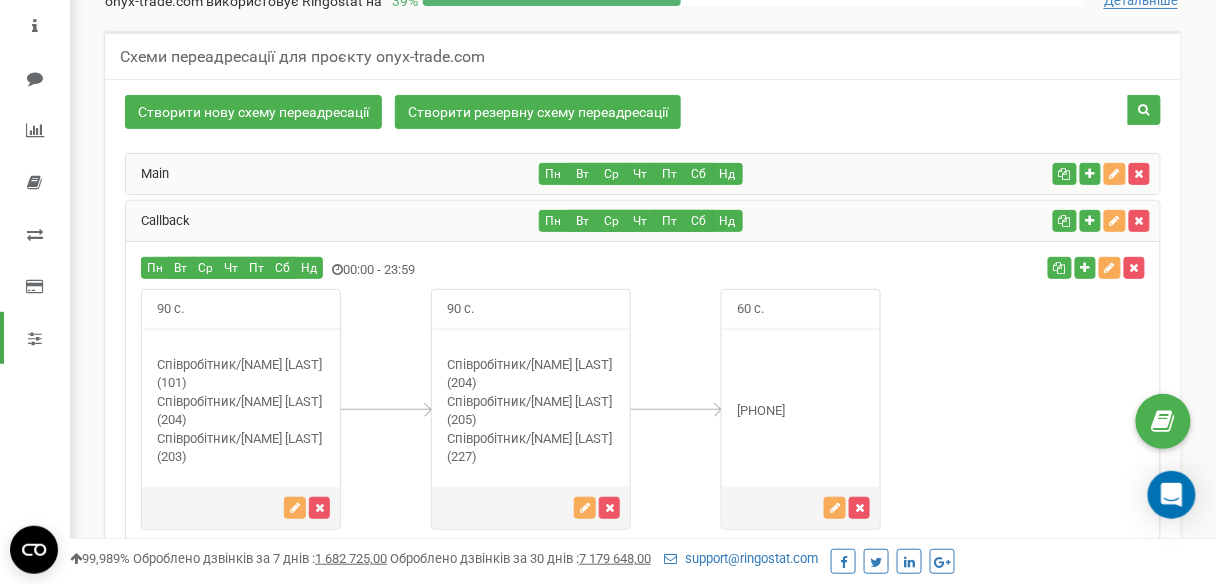 click on "Callback" at bounding box center [333, 221] 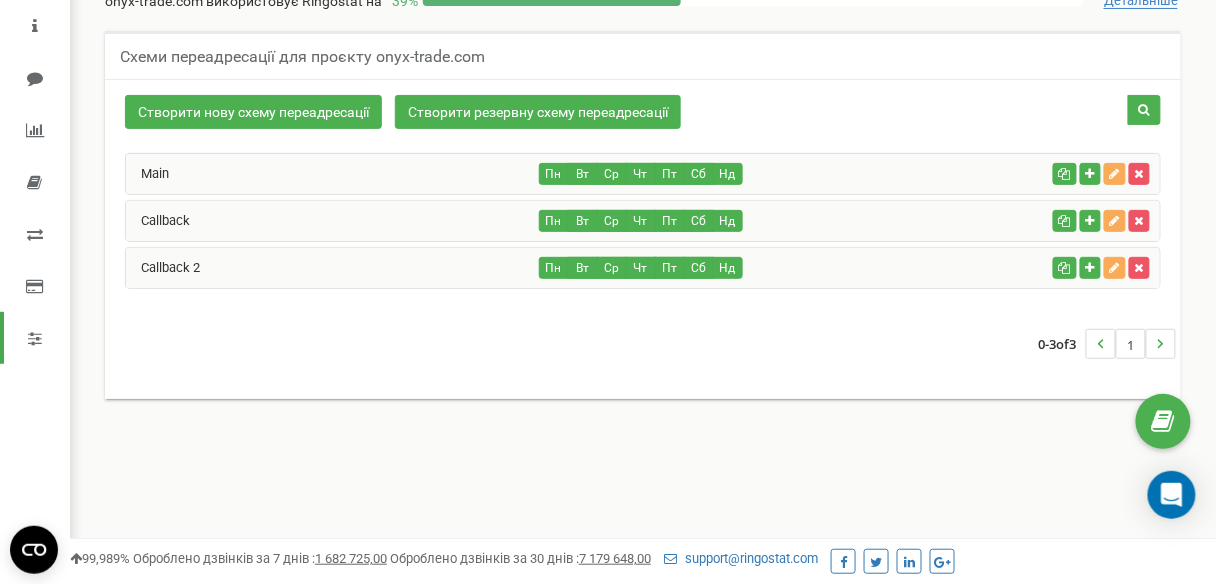 click on "Callback 2" at bounding box center (333, 268) 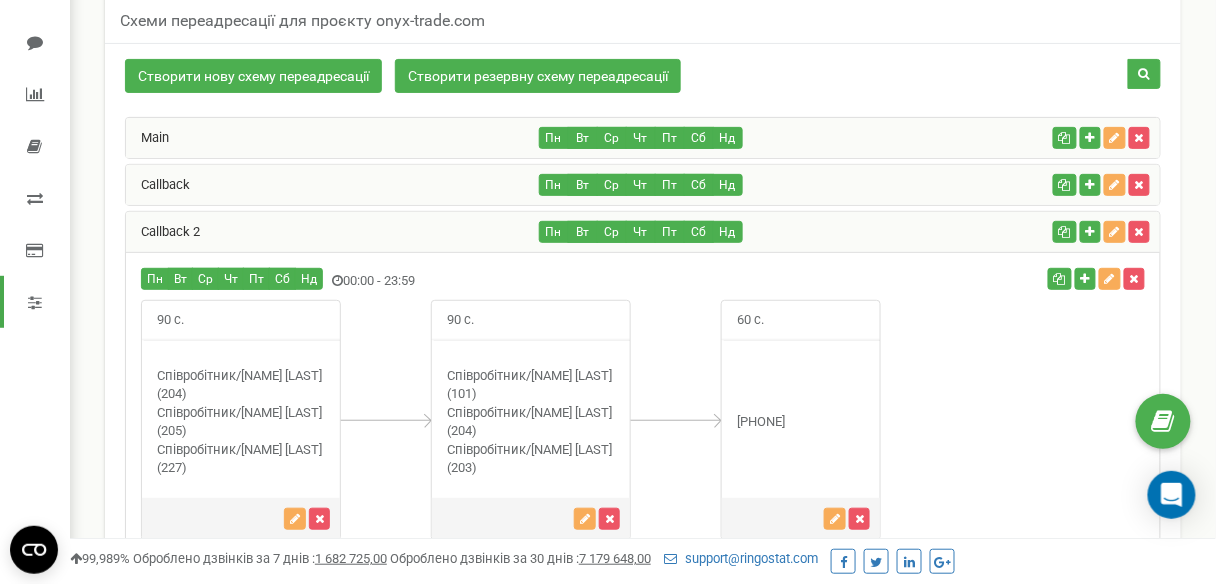 scroll, scrollTop: 80, scrollLeft: 0, axis: vertical 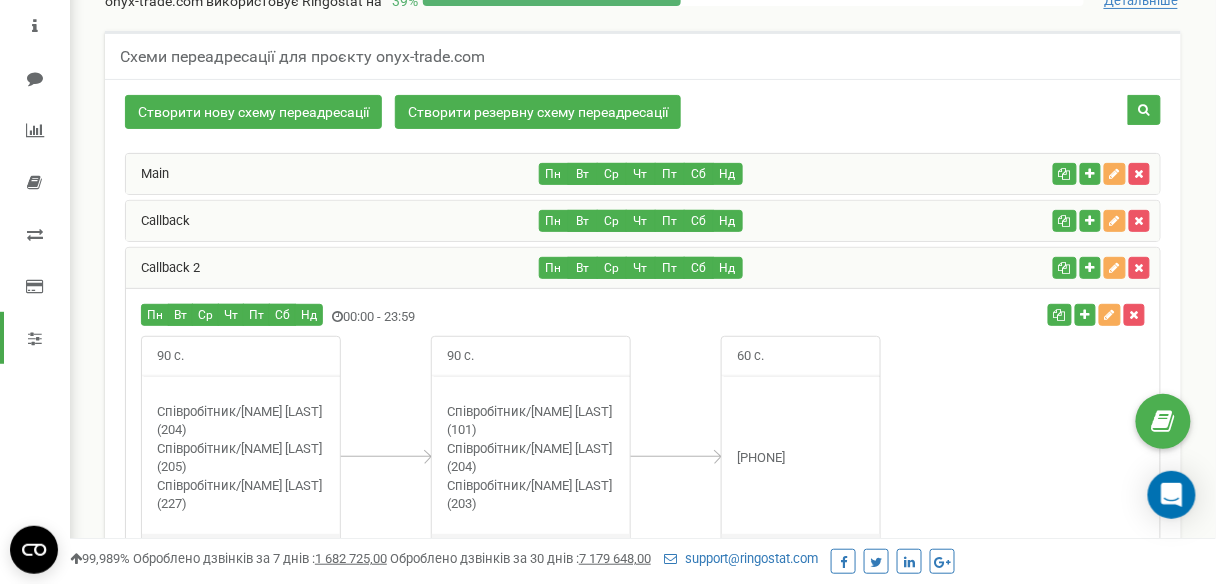click on "Callback" at bounding box center [333, 221] 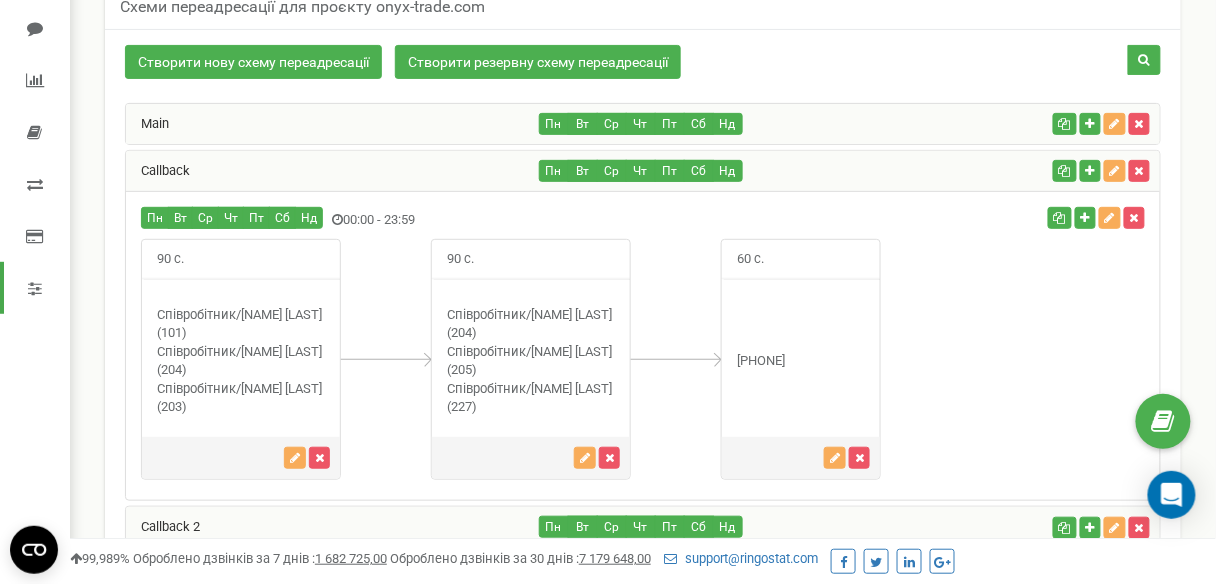 scroll, scrollTop: 80, scrollLeft: 0, axis: vertical 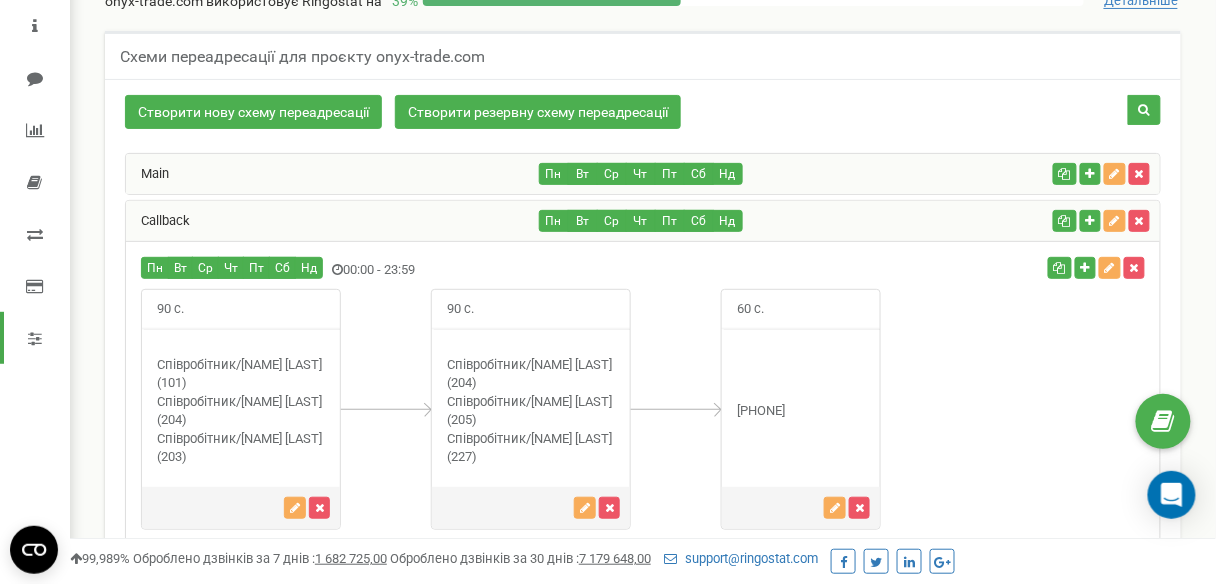 click on "Callback" at bounding box center [333, 221] 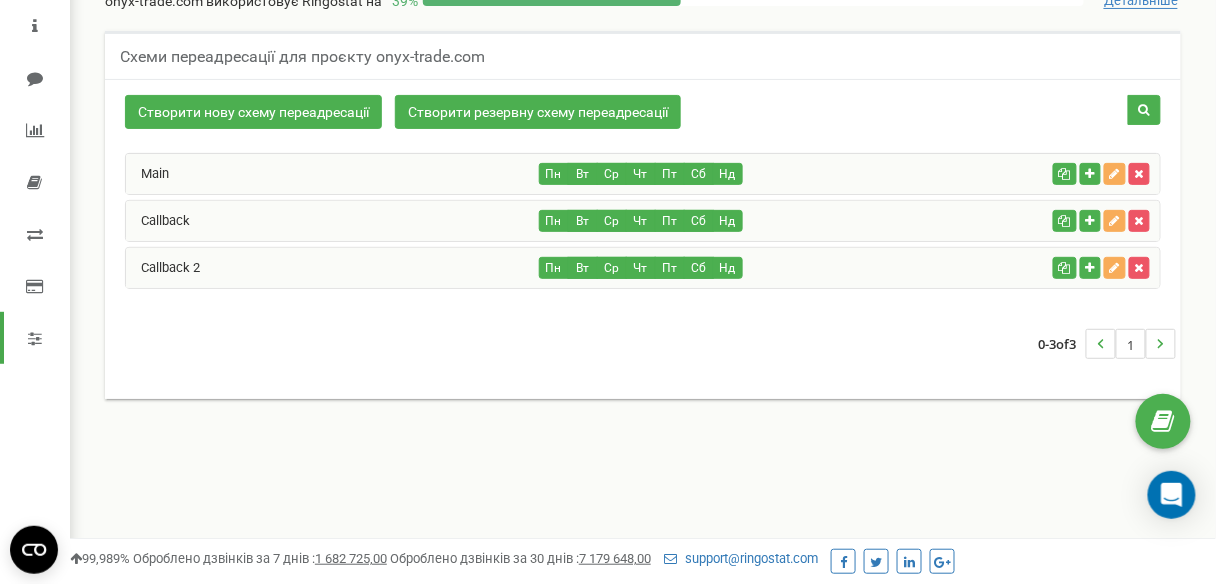 click on "Main" at bounding box center (333, 174) 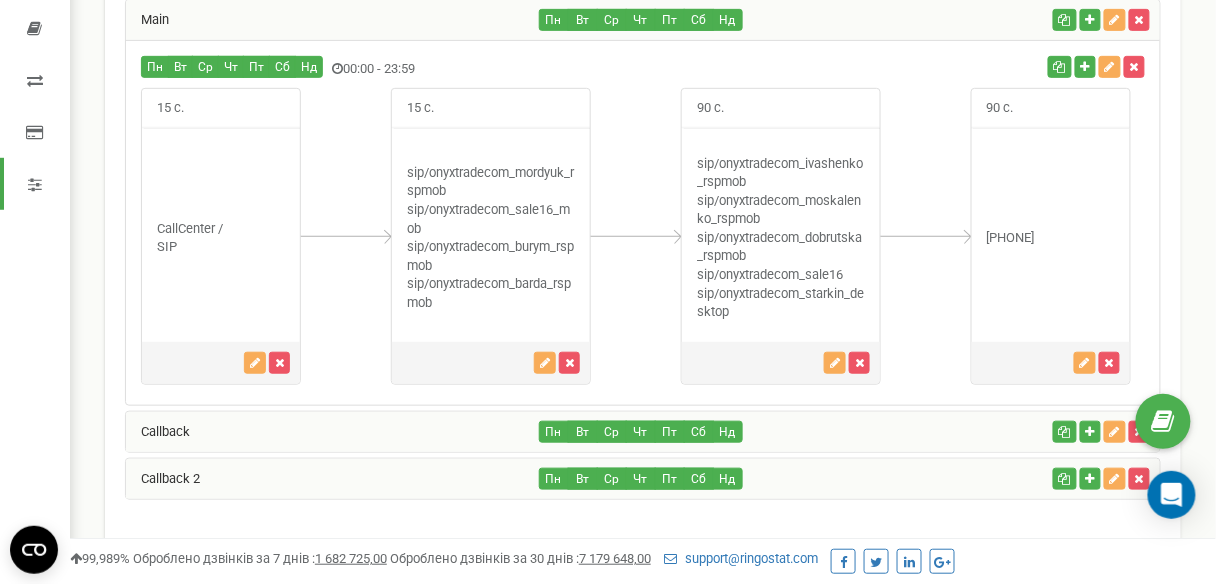 scroll, scrollTop: 80, scrollLeft: 0, axis: vertical 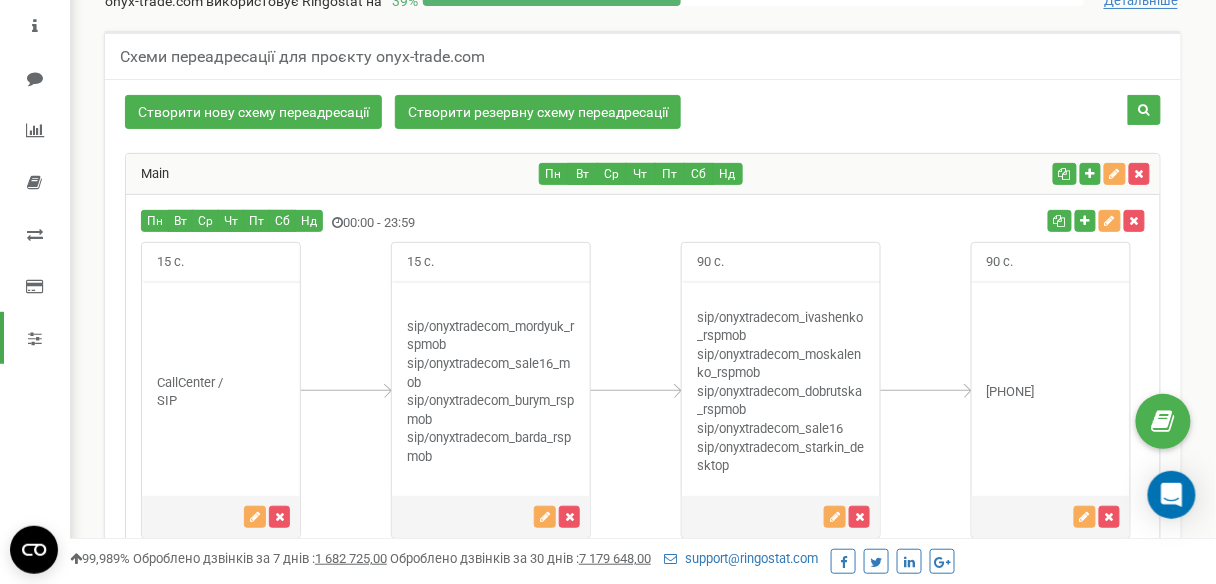 click on "Main" at bounding box center [333, 174] 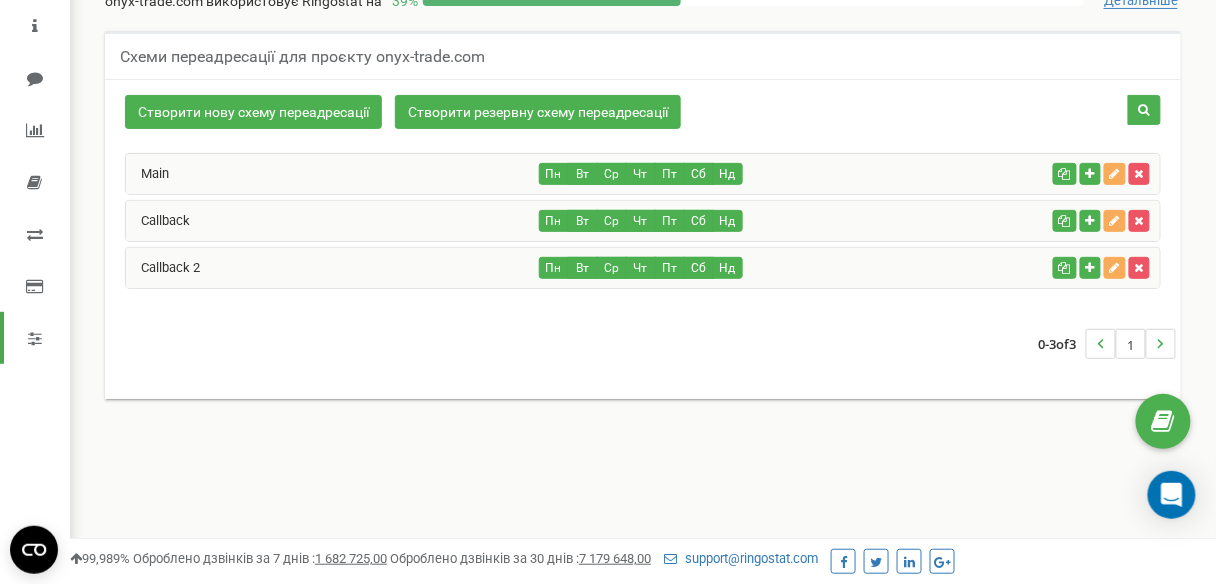 click on "Callback" at bounding box center [333, 221] 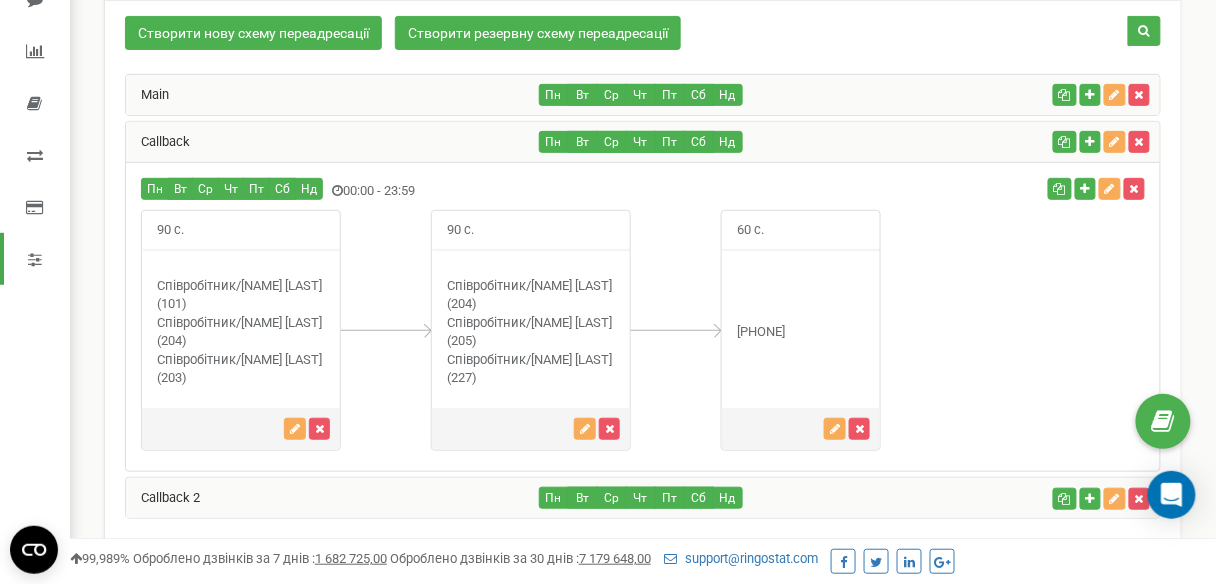 scroll, scrollTop: 160, scrollLeft: 0, axis: vertical 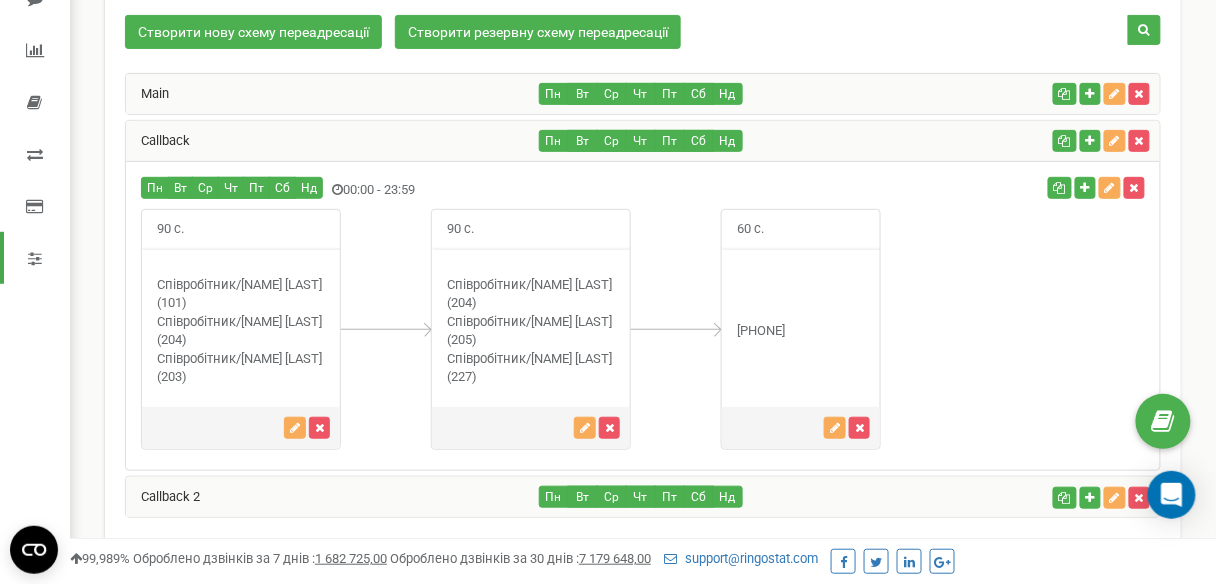 click on "Співробітник/[NAME] [LAST] (204)" at bounding box center [531, 331] 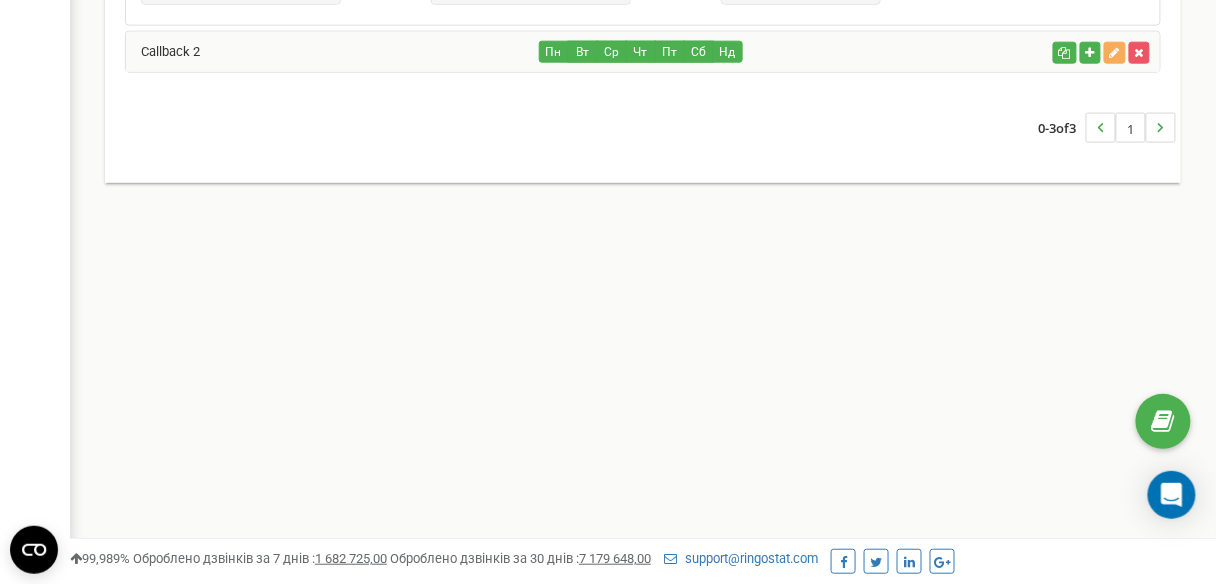 scroll, scrollTop: 296, scrollLeft: 0, axis: vertical 